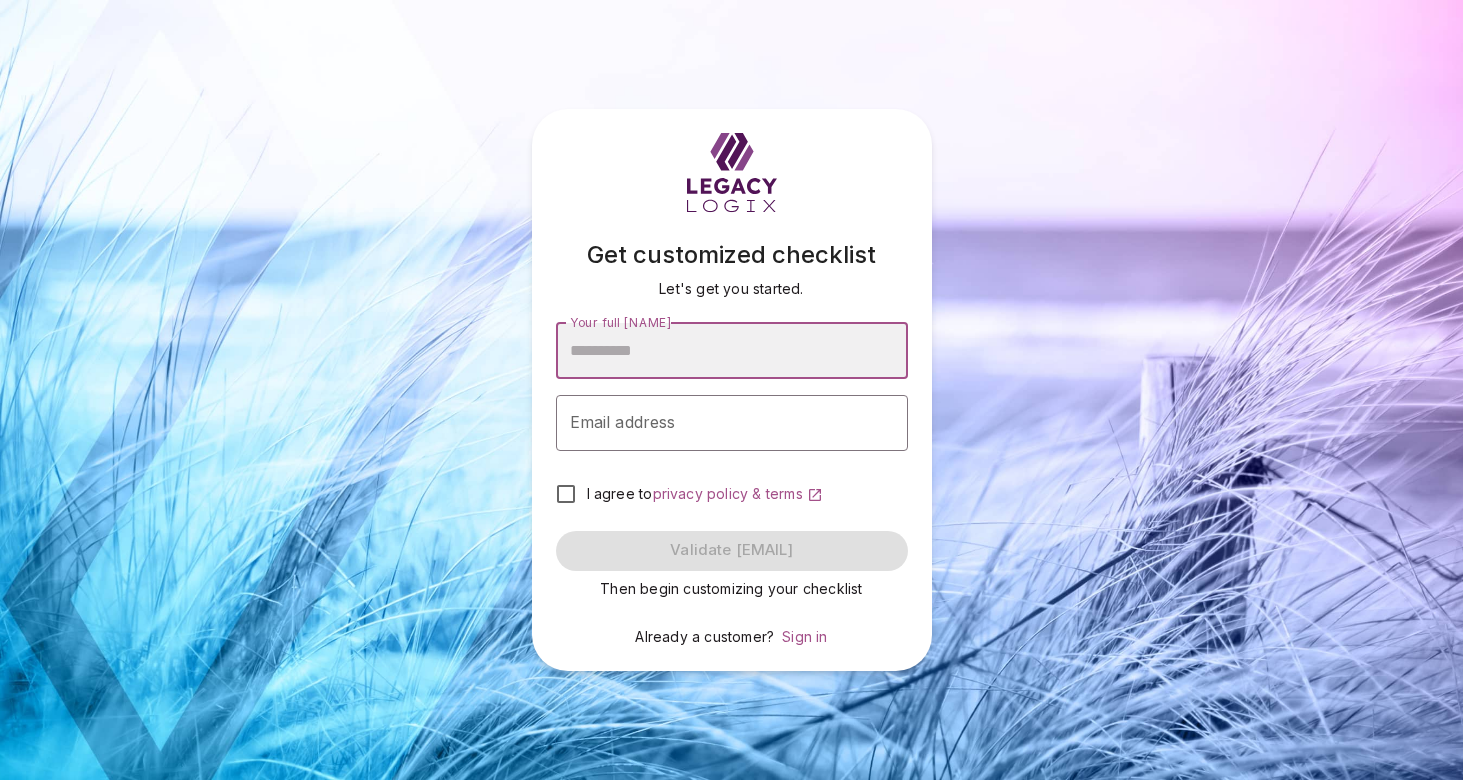 scroll, scrollTop: 0, scrollLeft: 0, axis: both 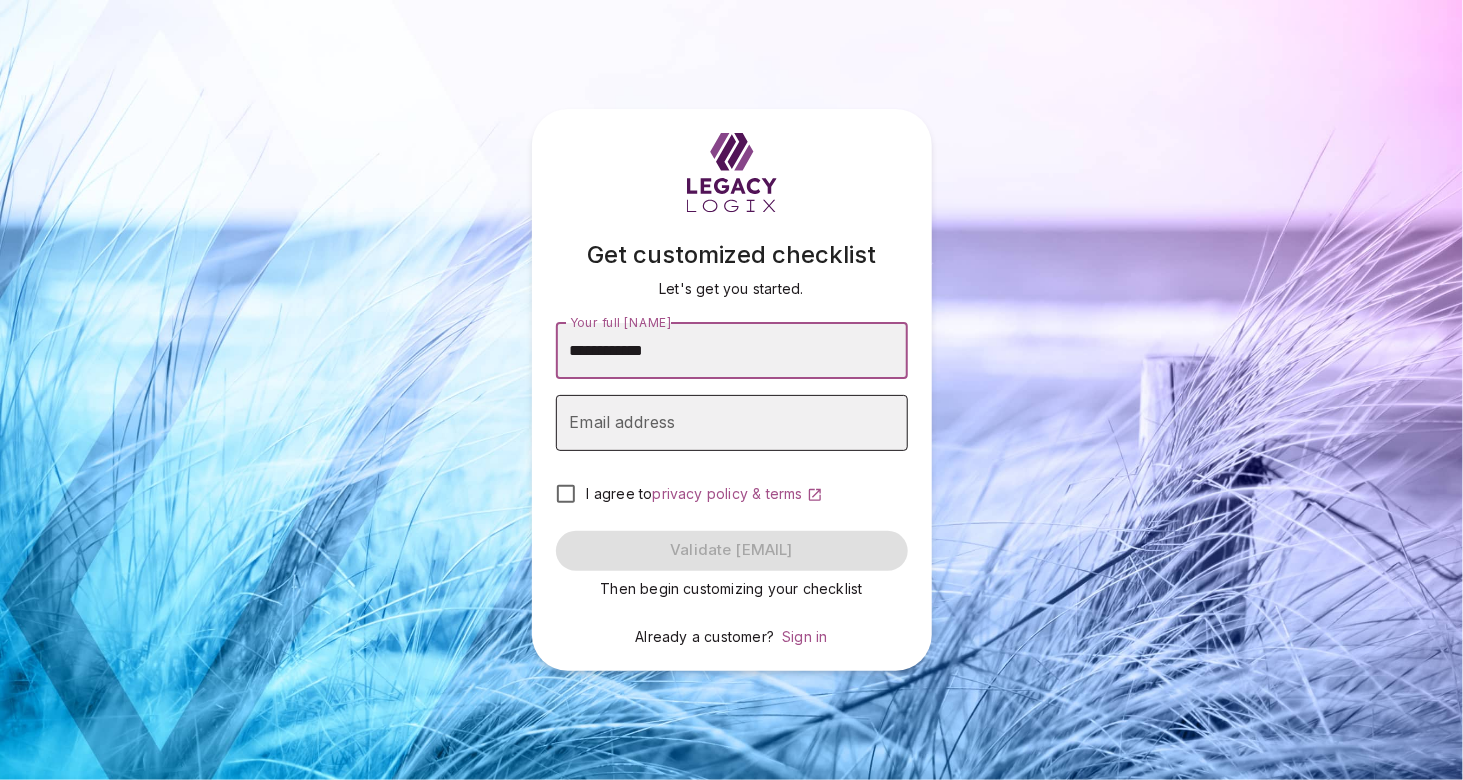 type on "**********" 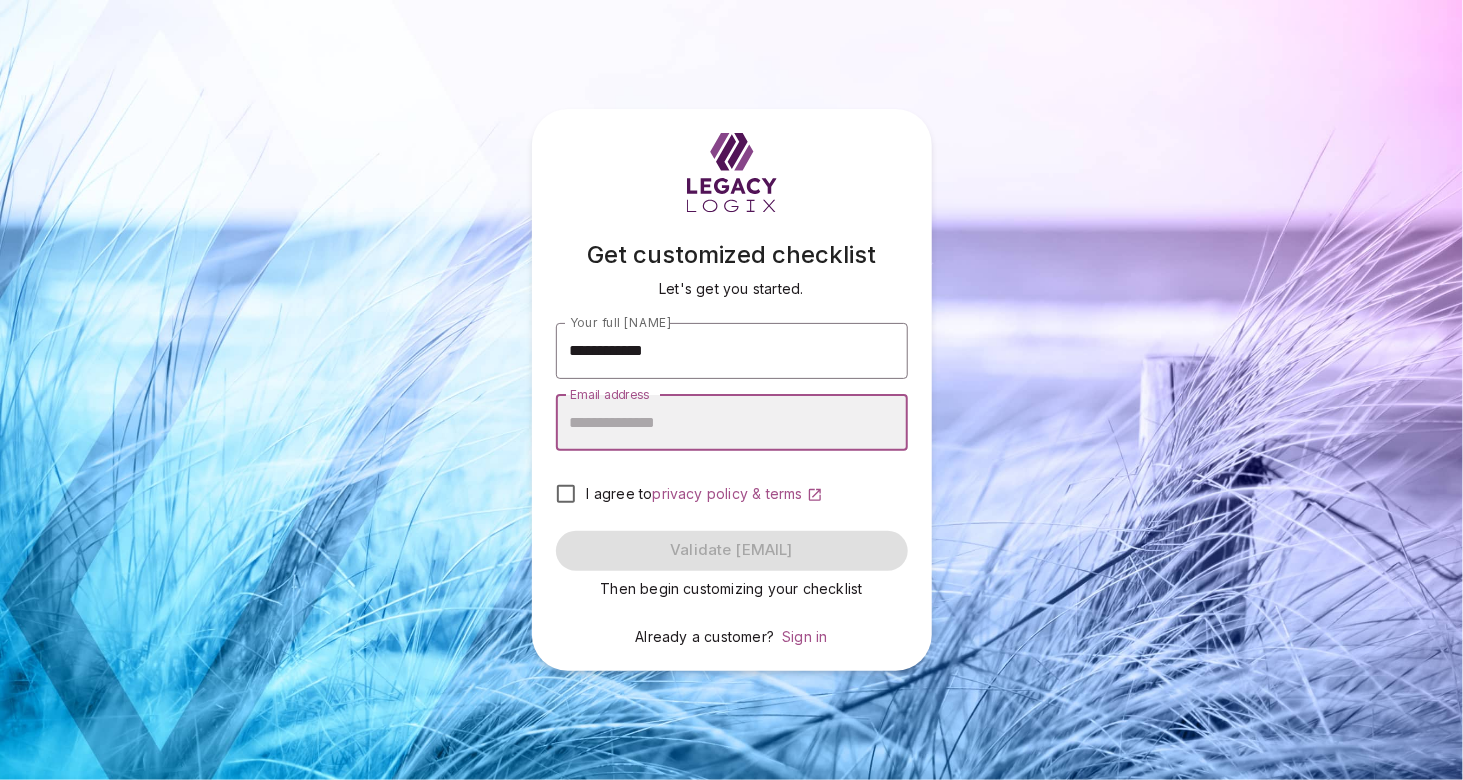 click on "Email address" at bounding box center [732, 423] 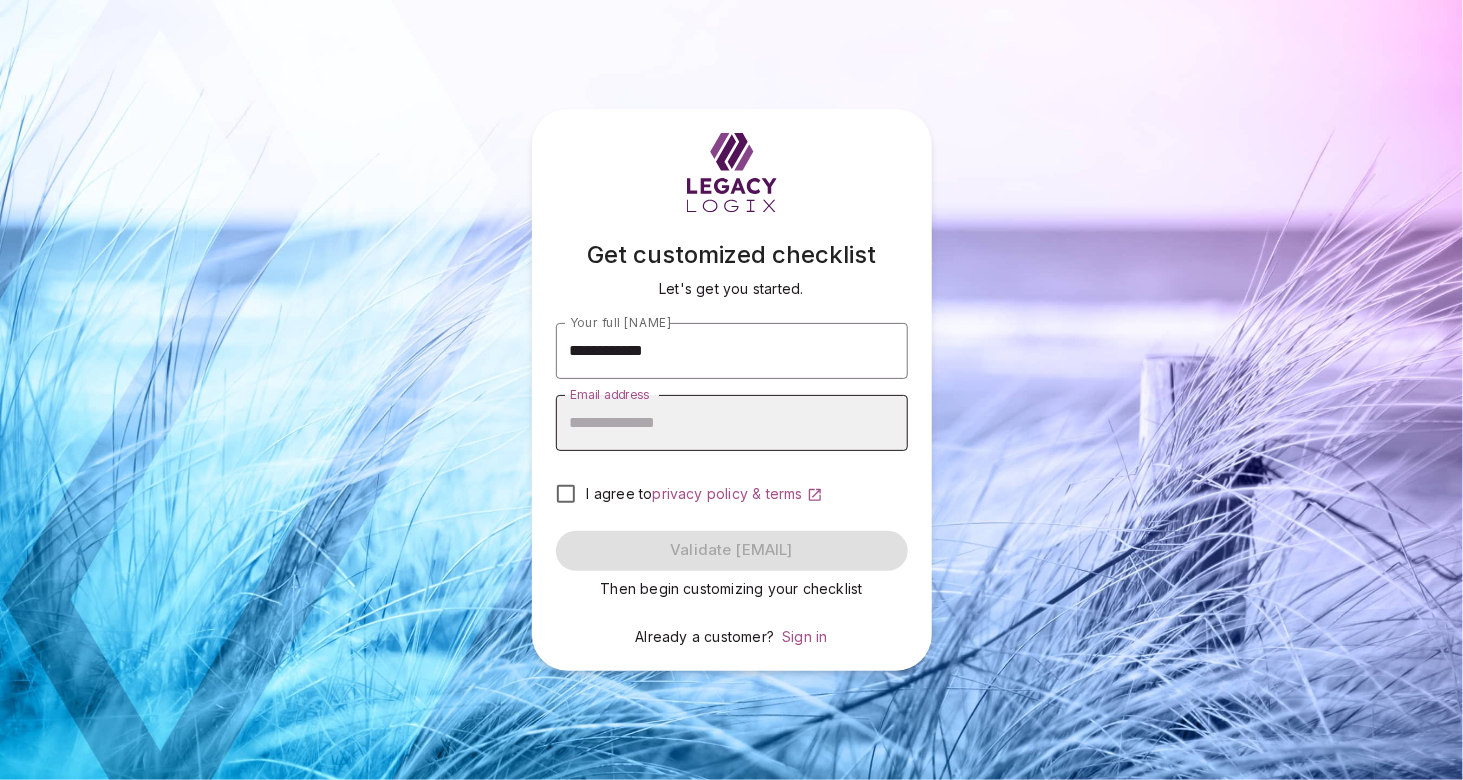 type on "**********" 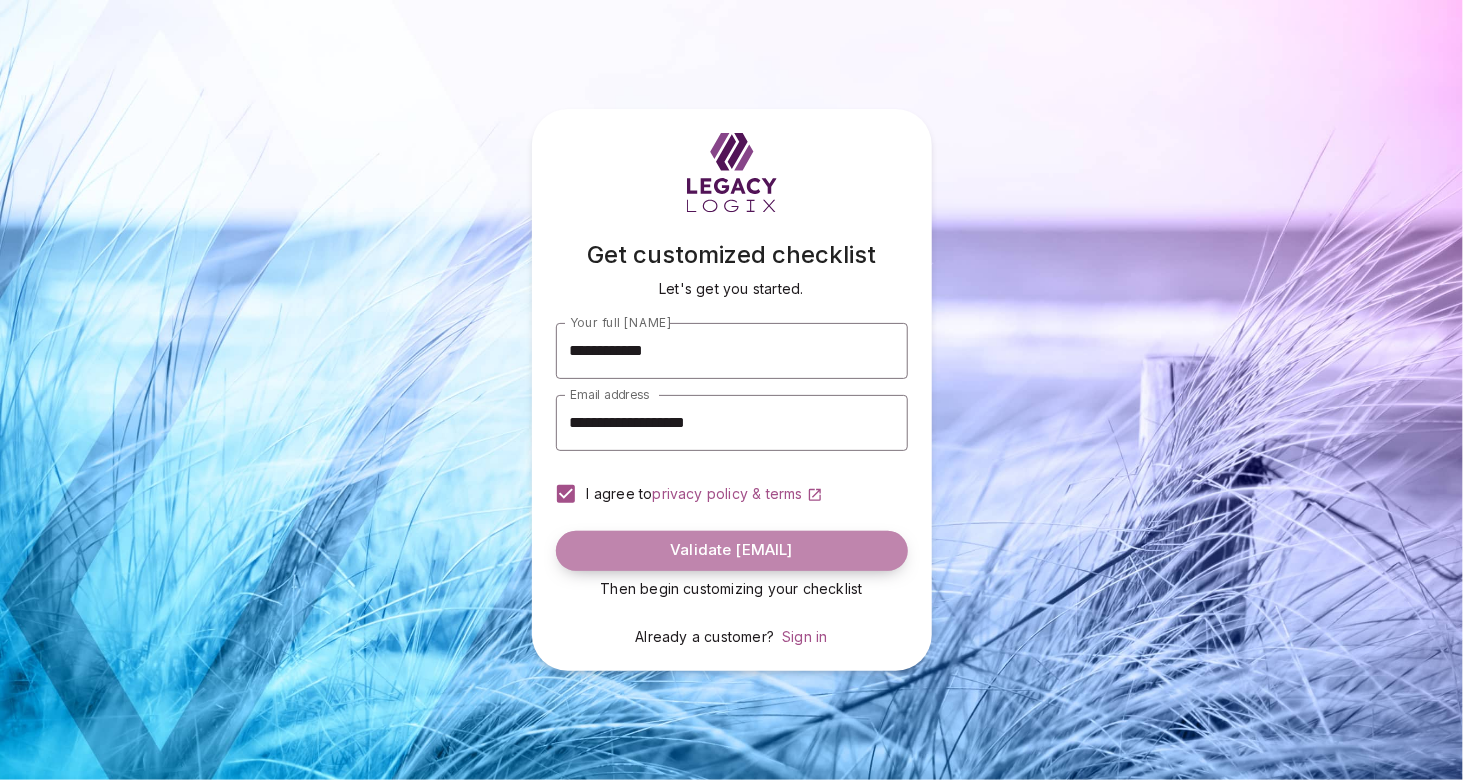 click on "Validate [EMAIL]" at bounding box center (731, 550) 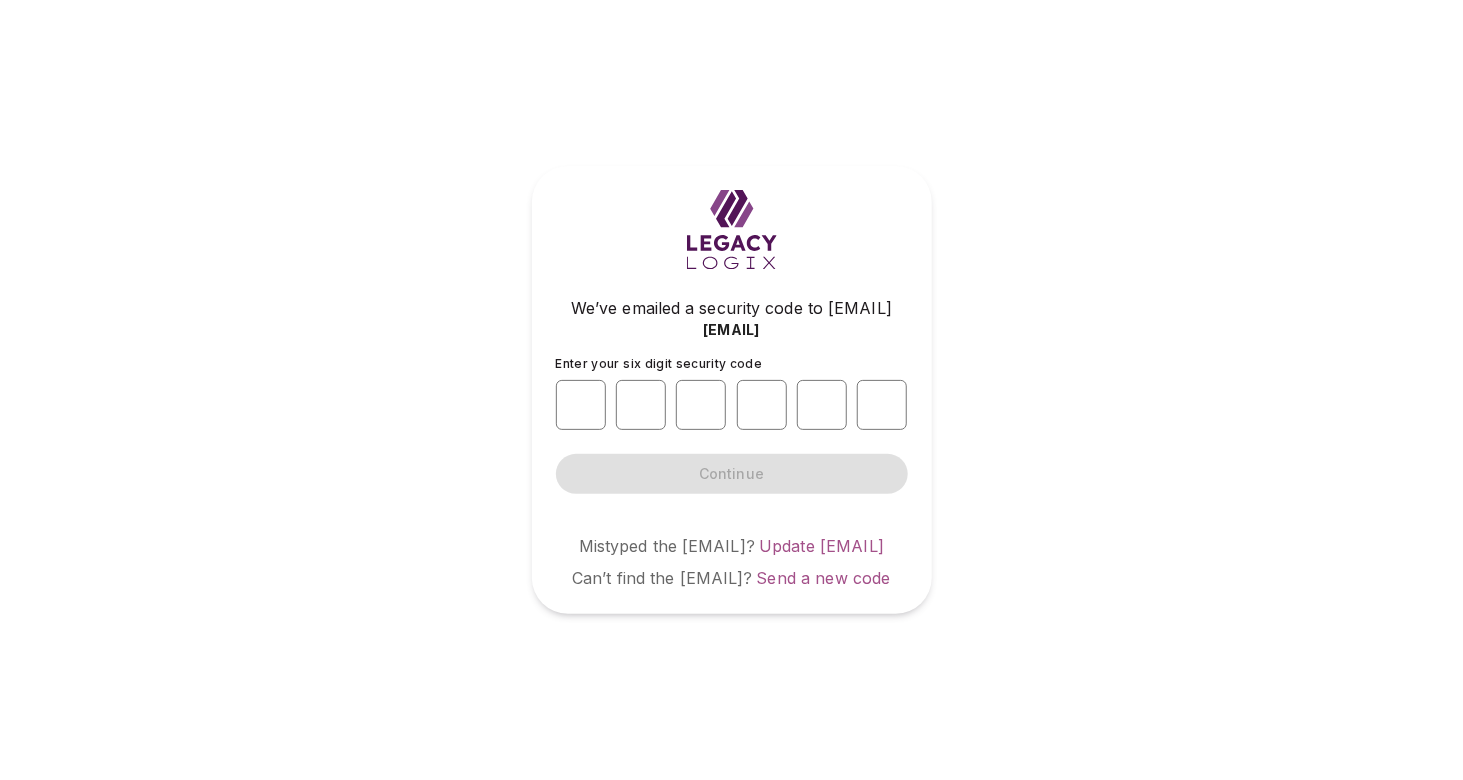 type on "*" 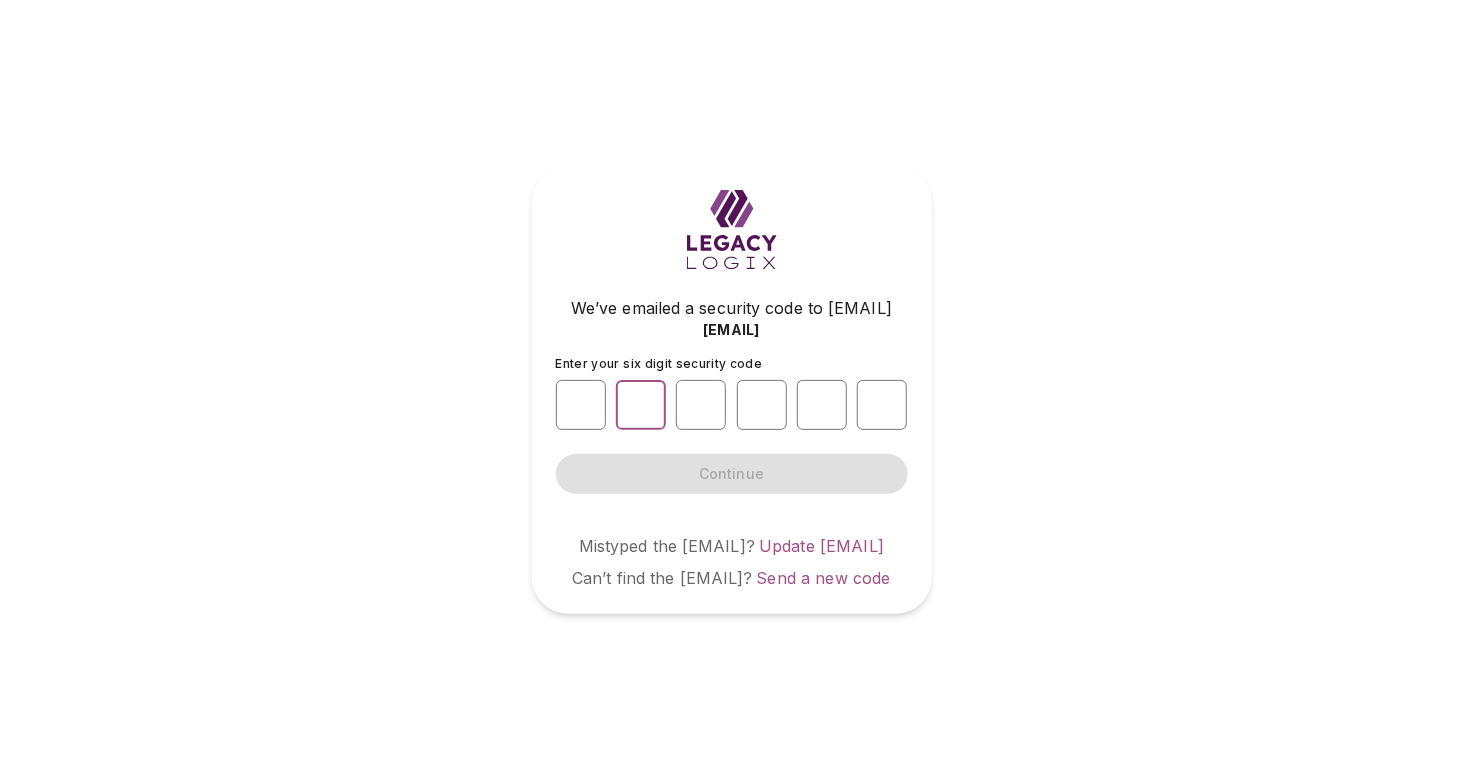 type on "*" 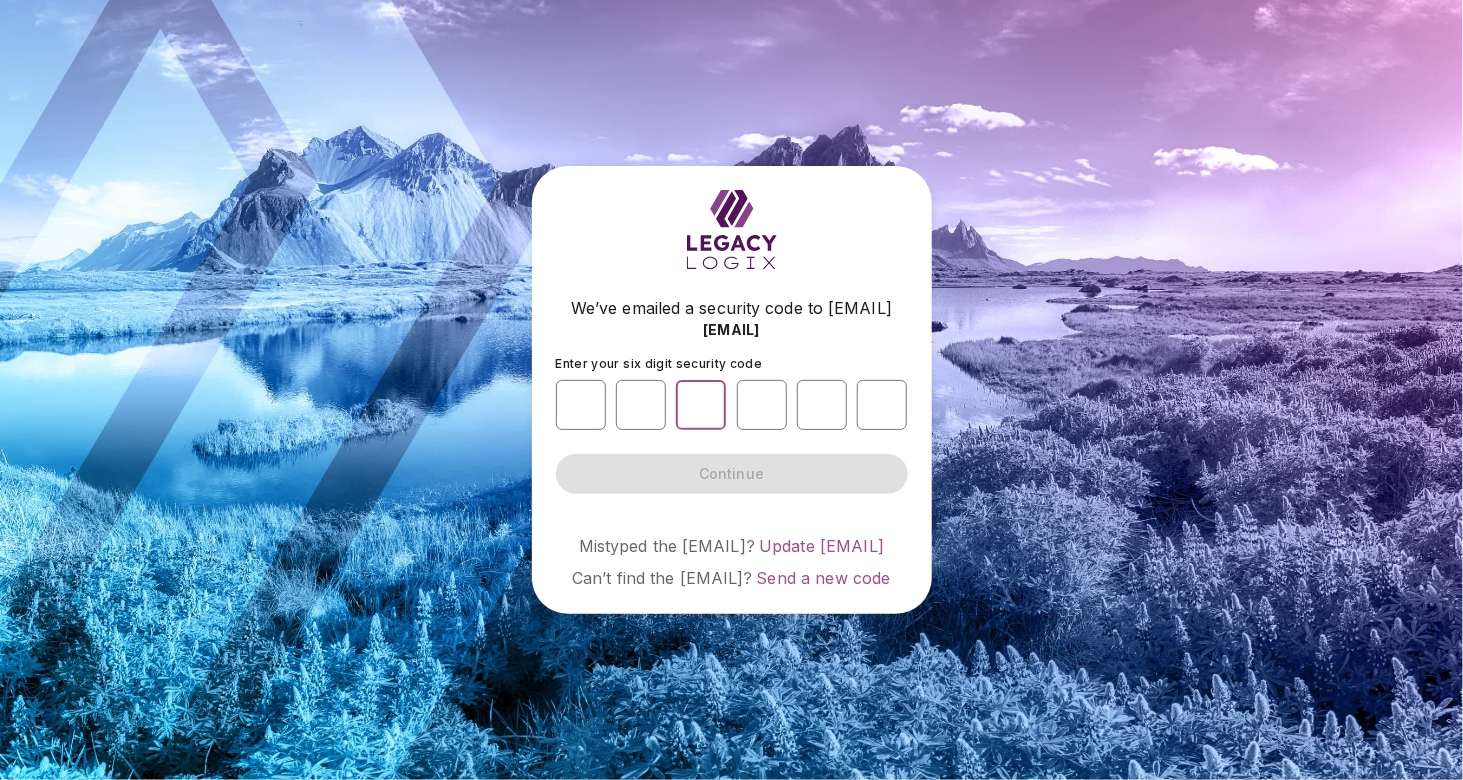 type on "*" 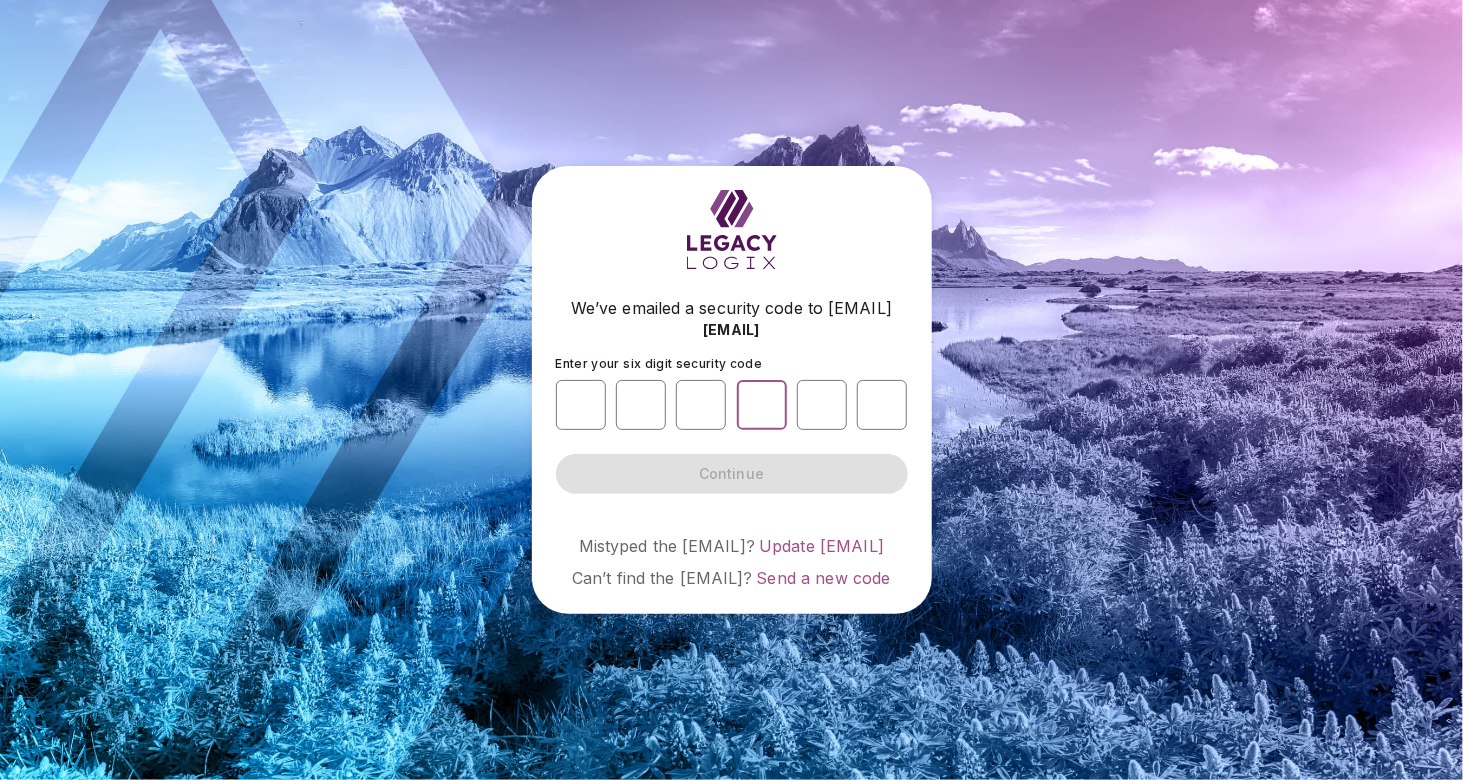 type on "*" 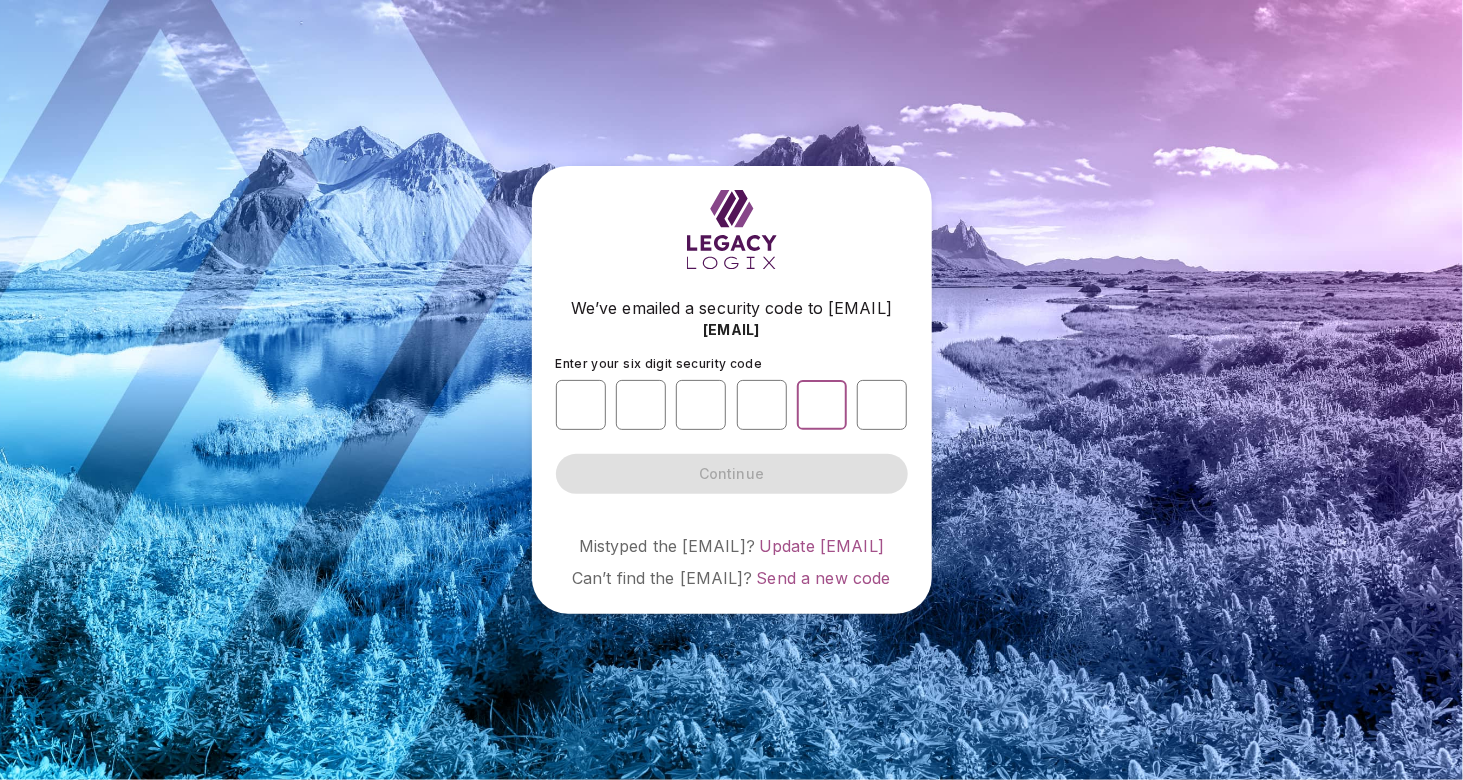 type on "*" 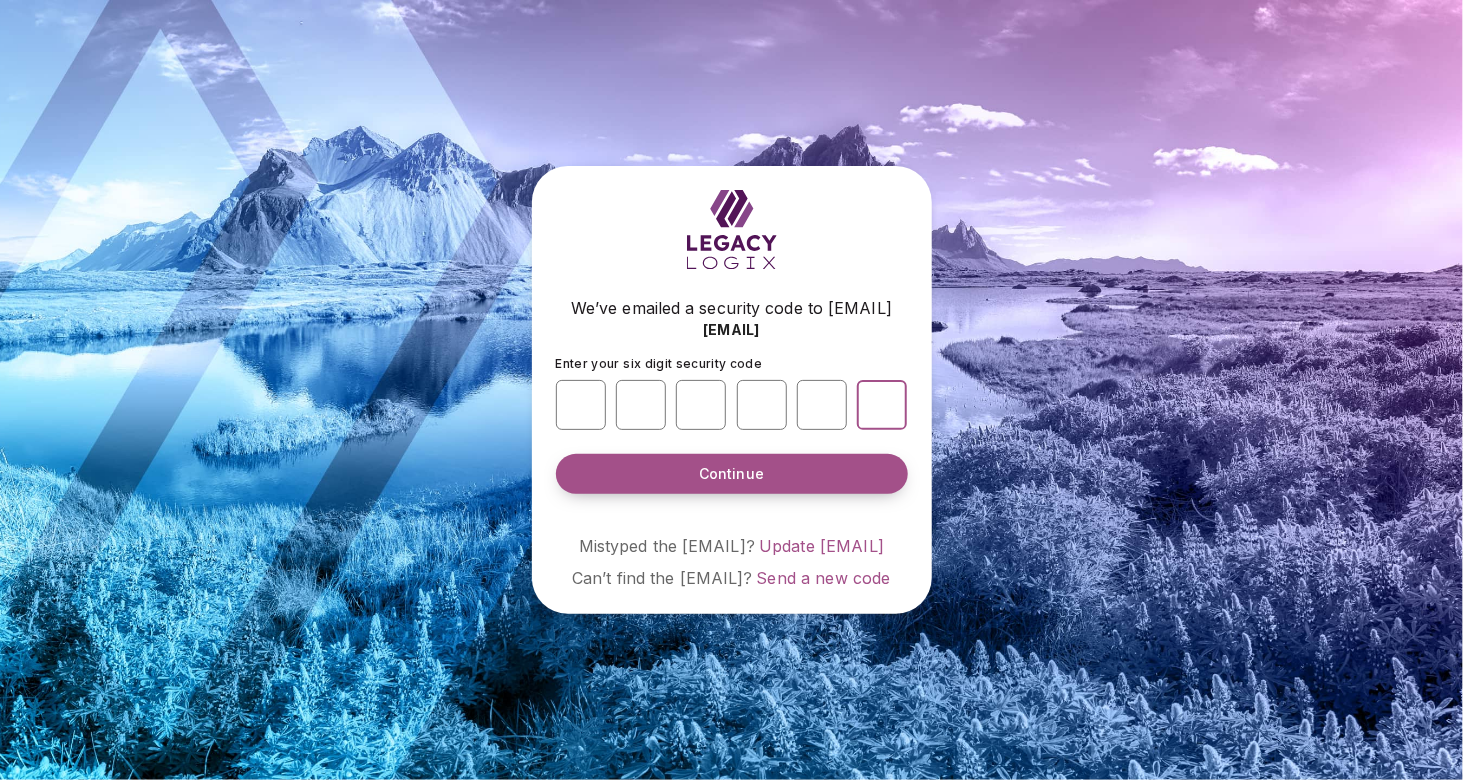 type on "*" 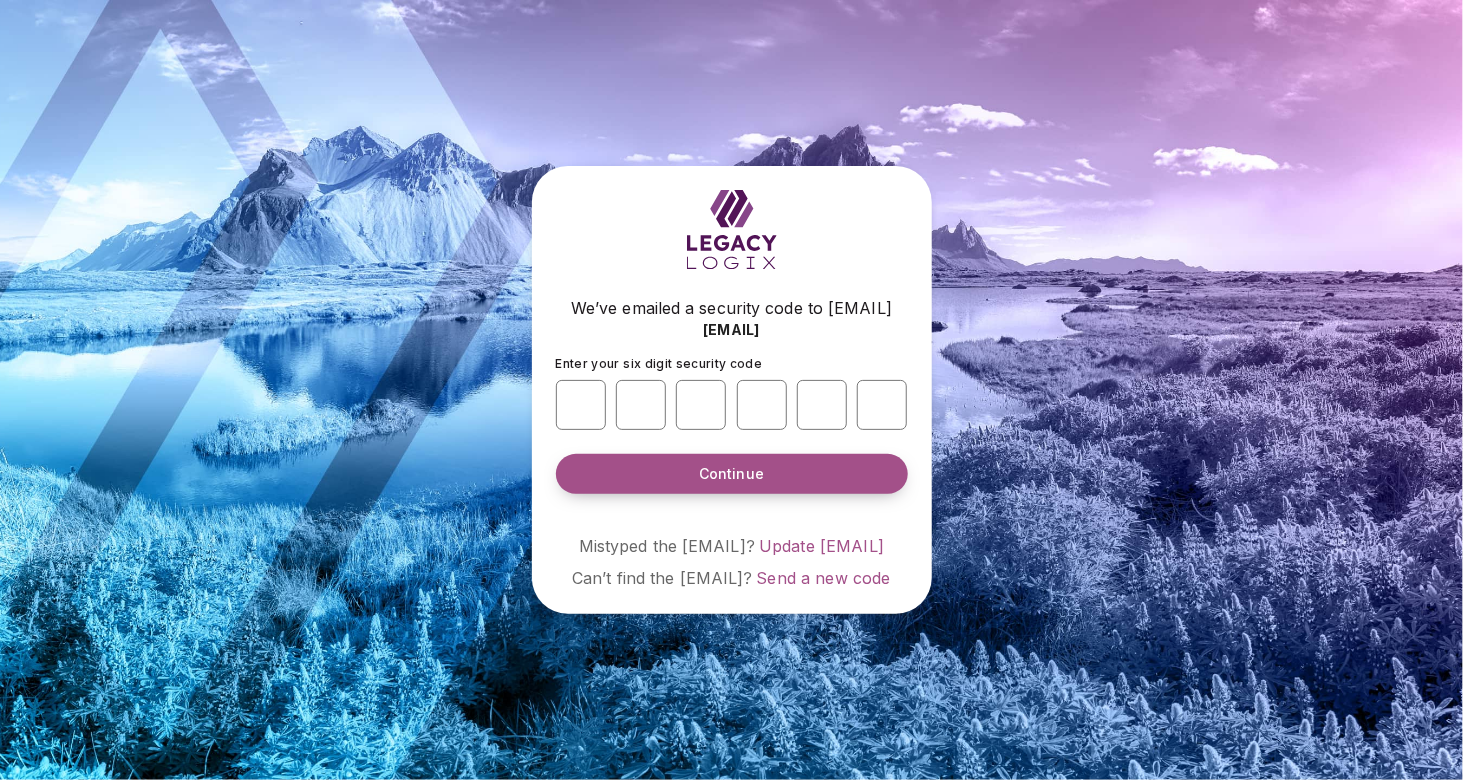 click on "Continue" at bounding box center (731, 474) 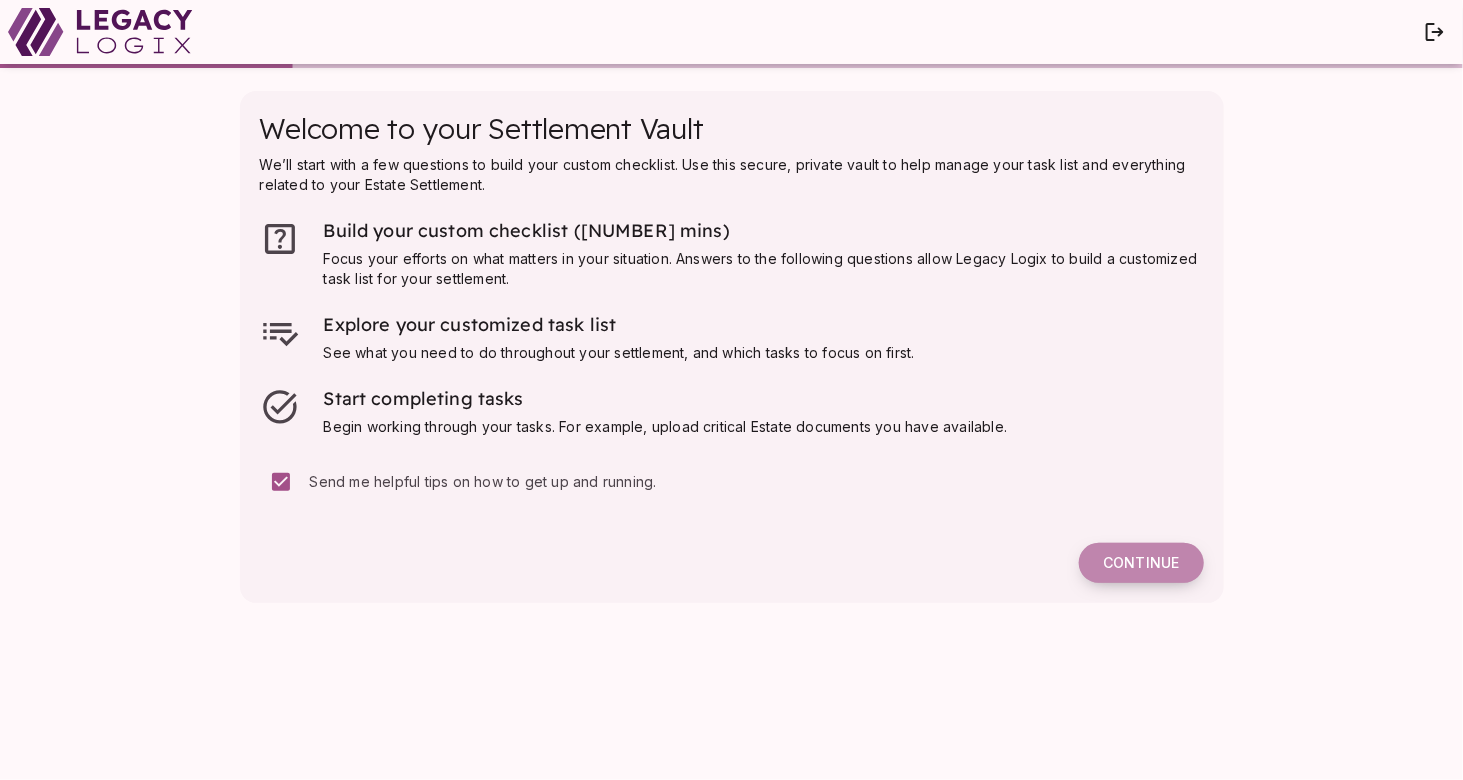 click on "Continue" at bounding box center (1141, 563) 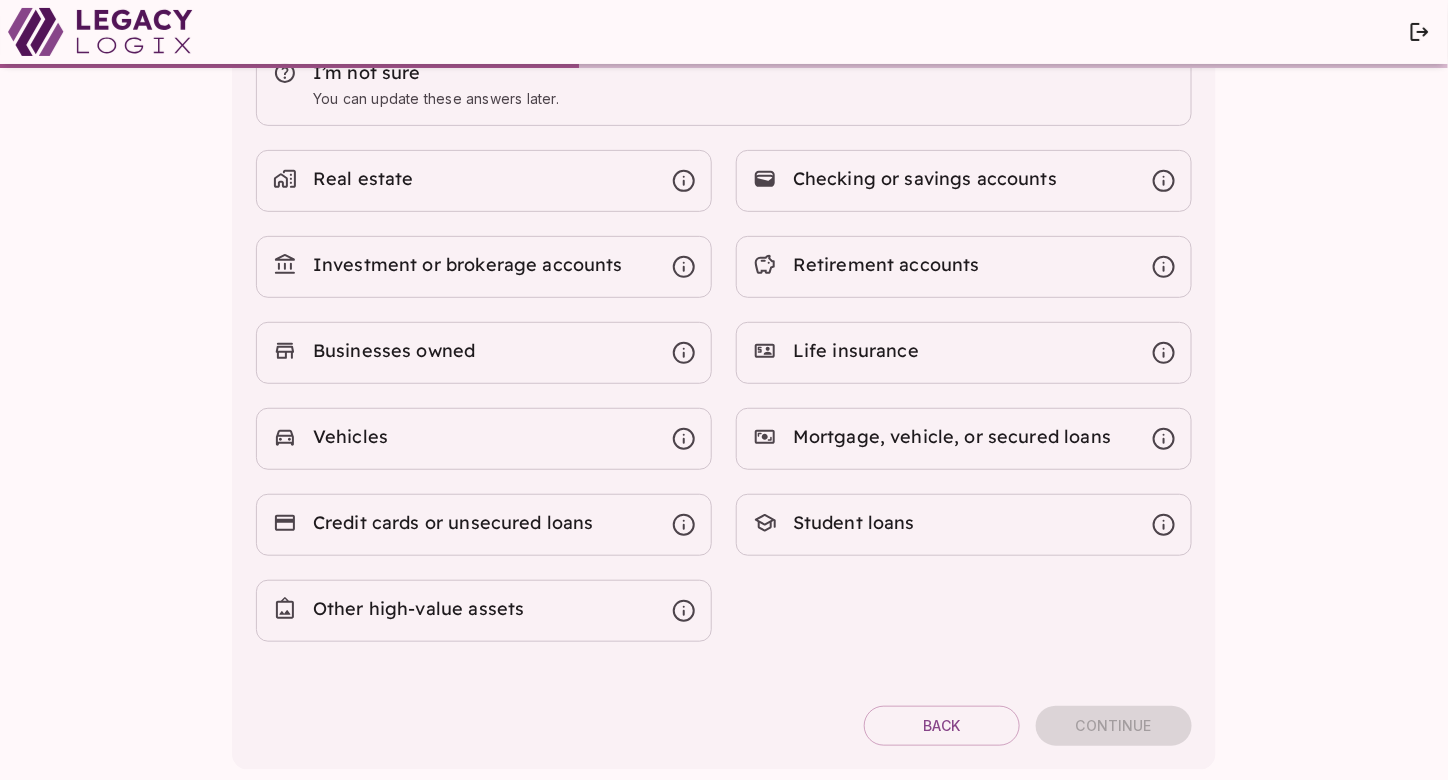 scroll, scrollTop: 200, scrollLeft: 0, axis: vertical 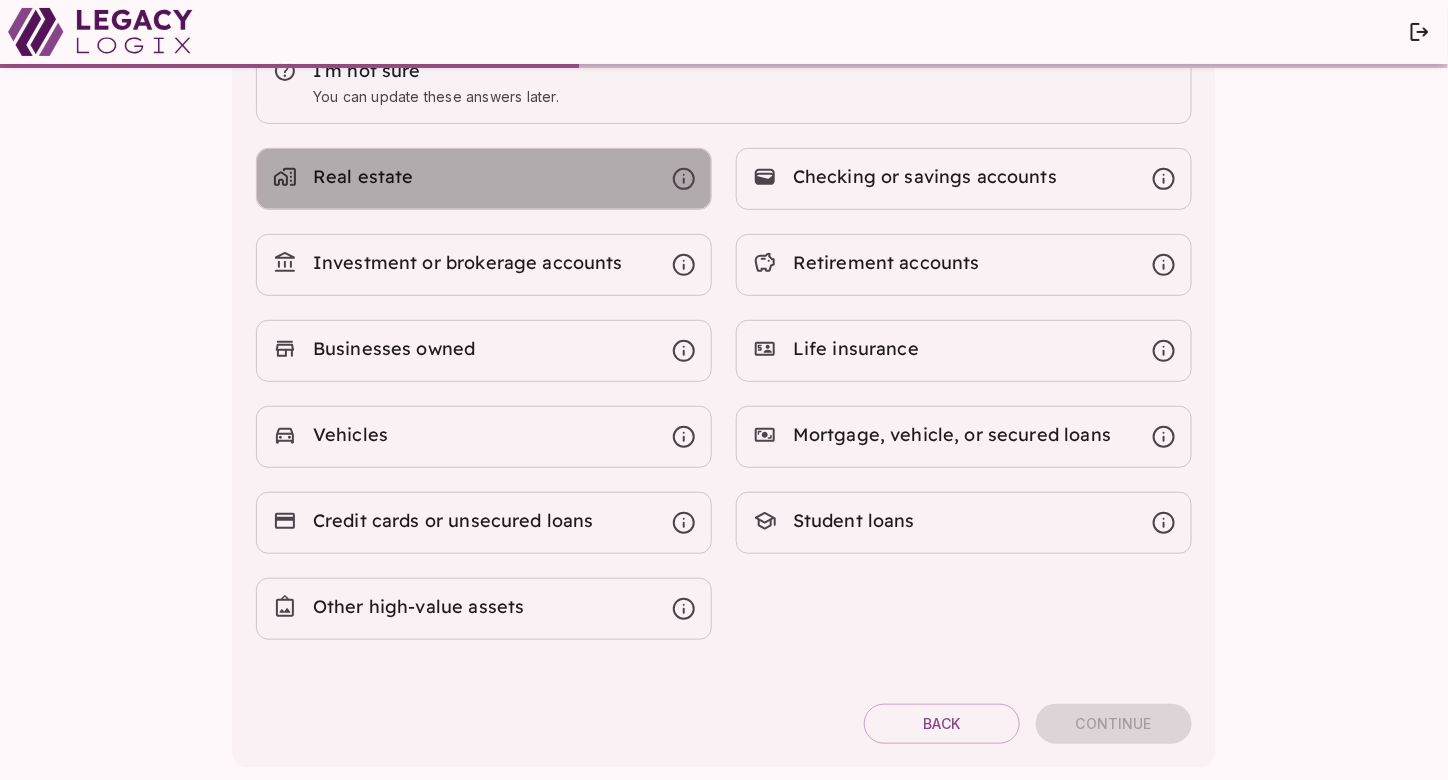 click on "Real estate" at bounding box center (484, 179) 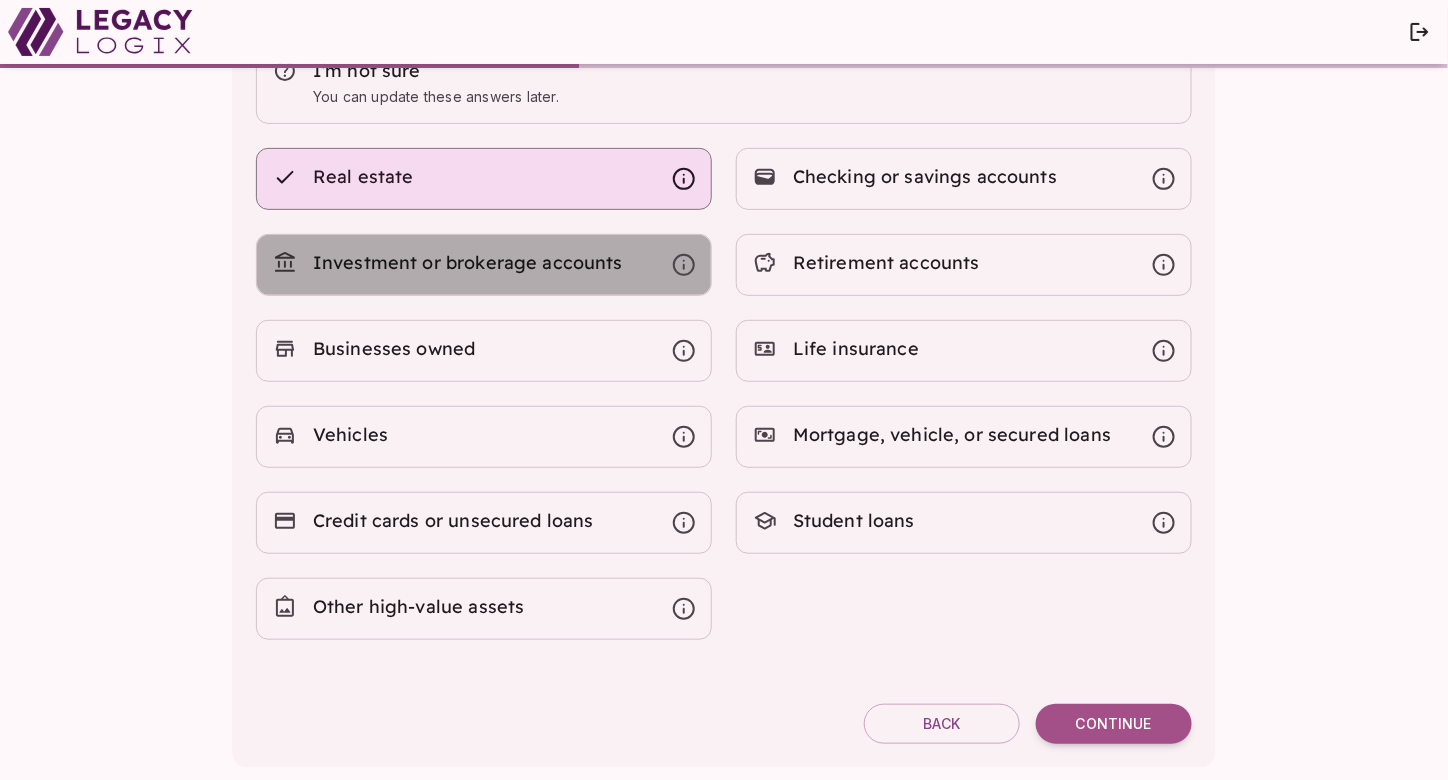 click on "Investment or brokerage accounts" at bounding box center [925, 176] 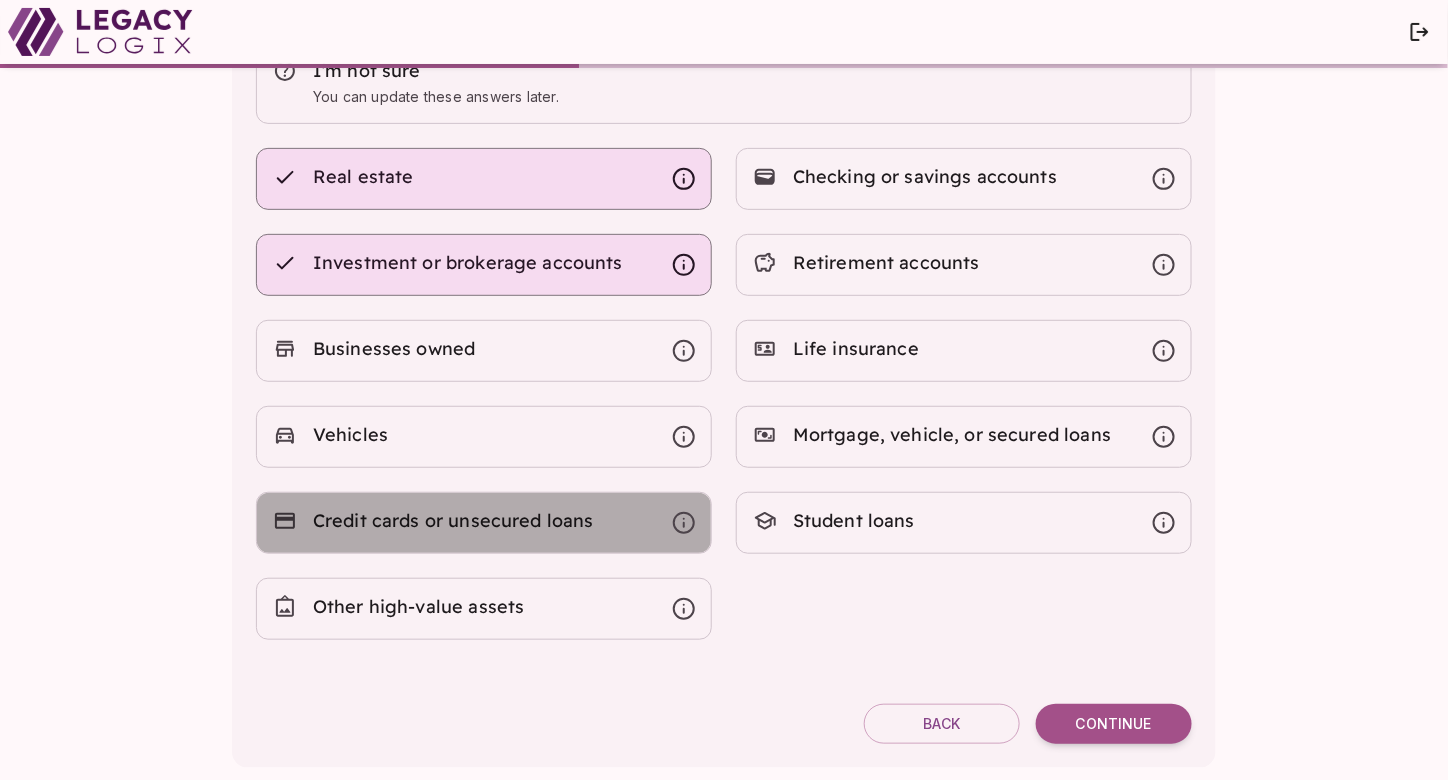 click on "Credit cards or unsecured loans" at bounding box center [925, 179] 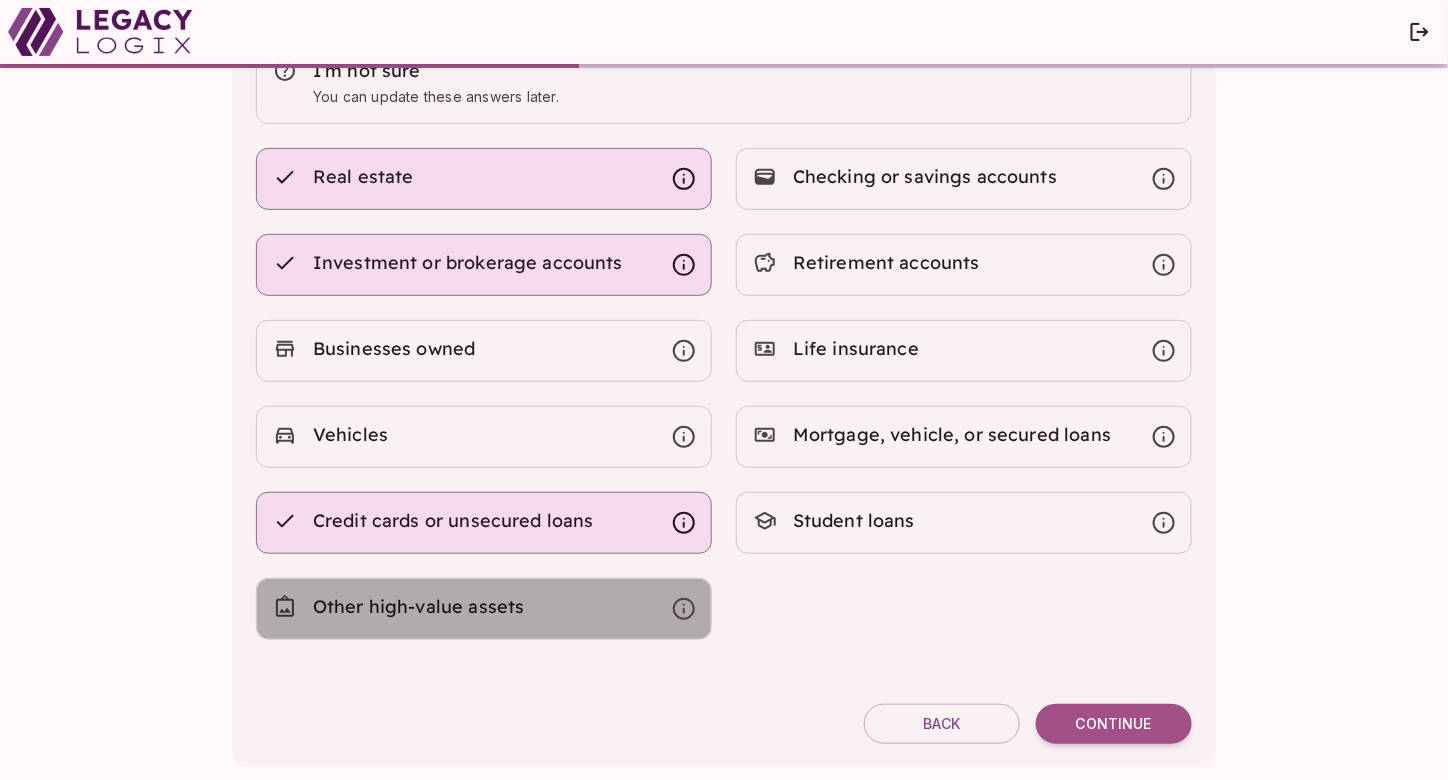 click on "Other high-value assets" at bounding box center [925, 176] 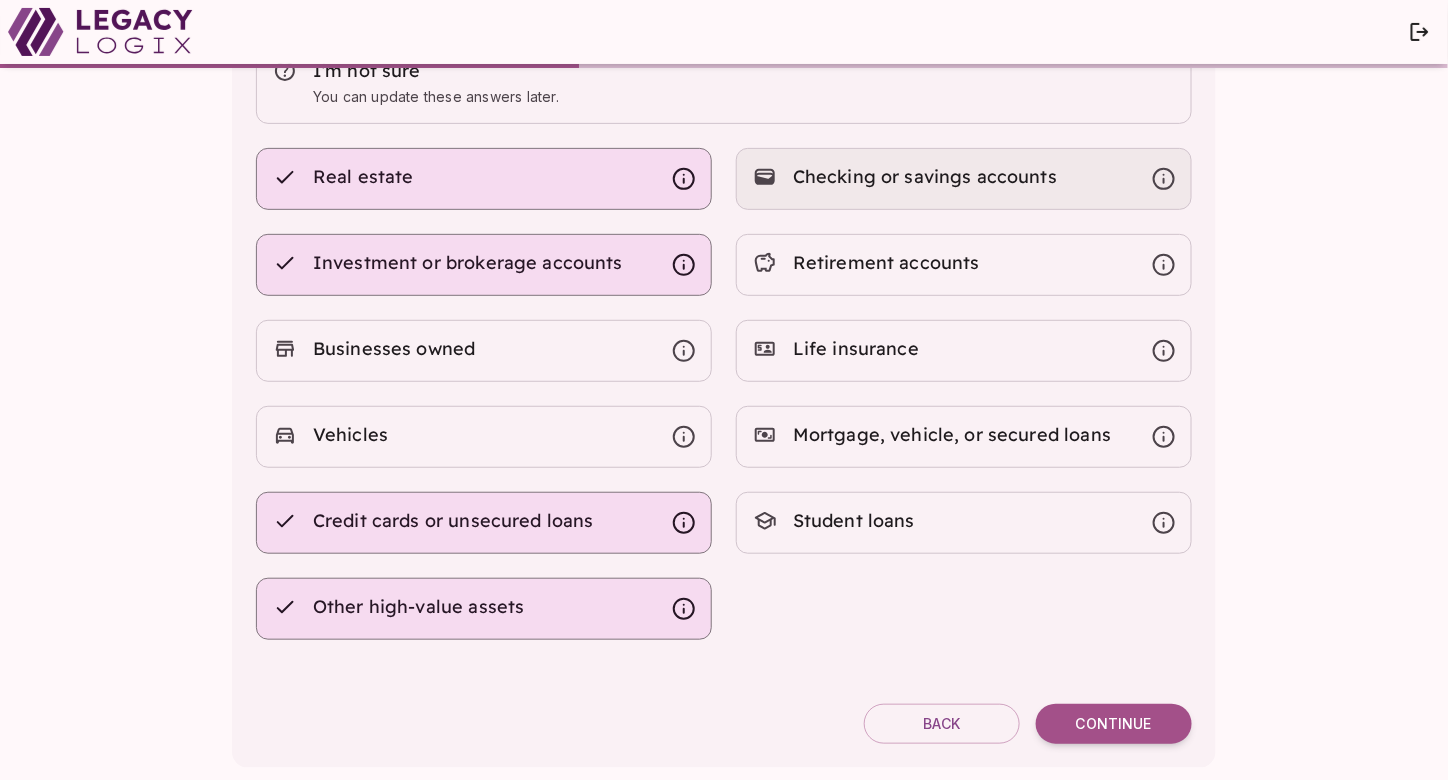 click on "Checking or savings accounts" at bounding box center (925, 176) 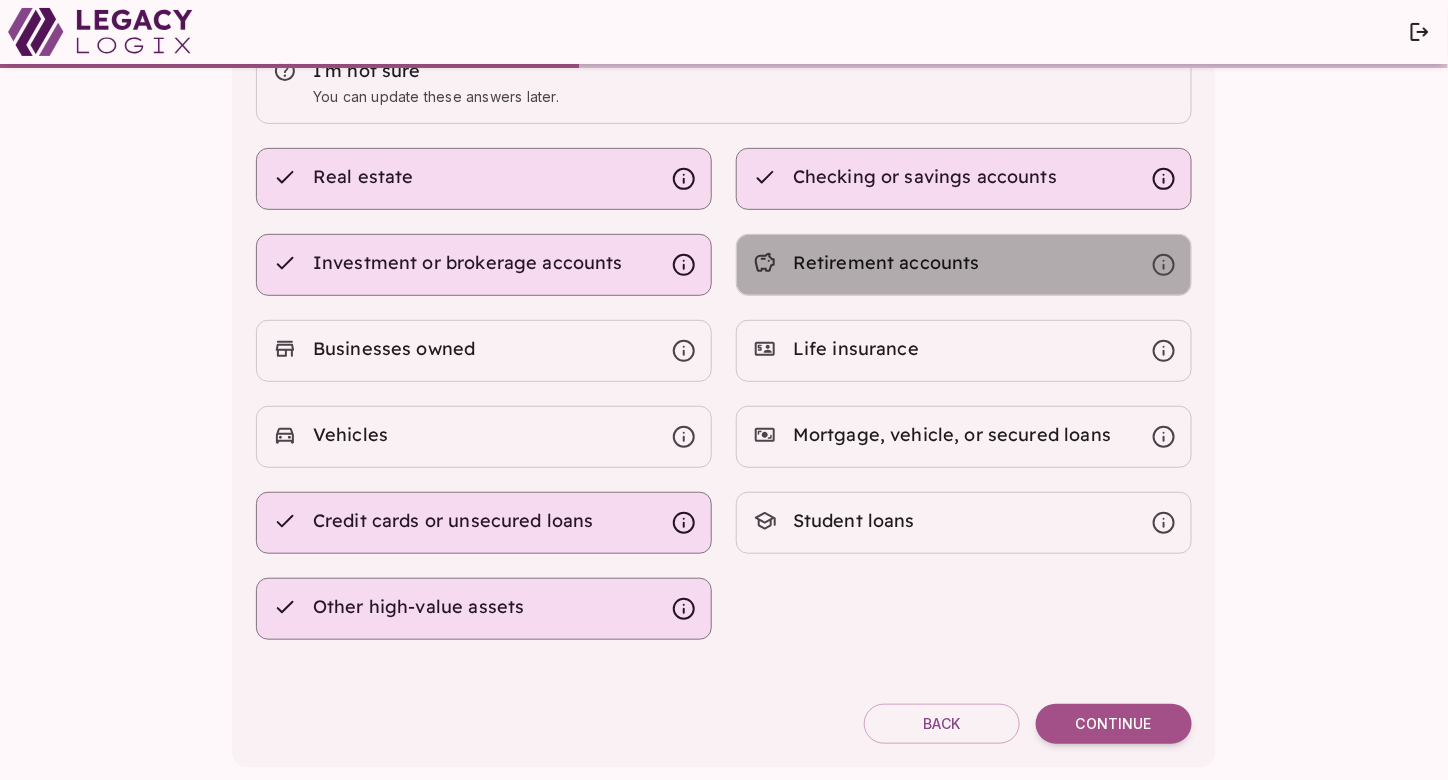 click on "Retirement accounts" at bounding box center (886, 262) 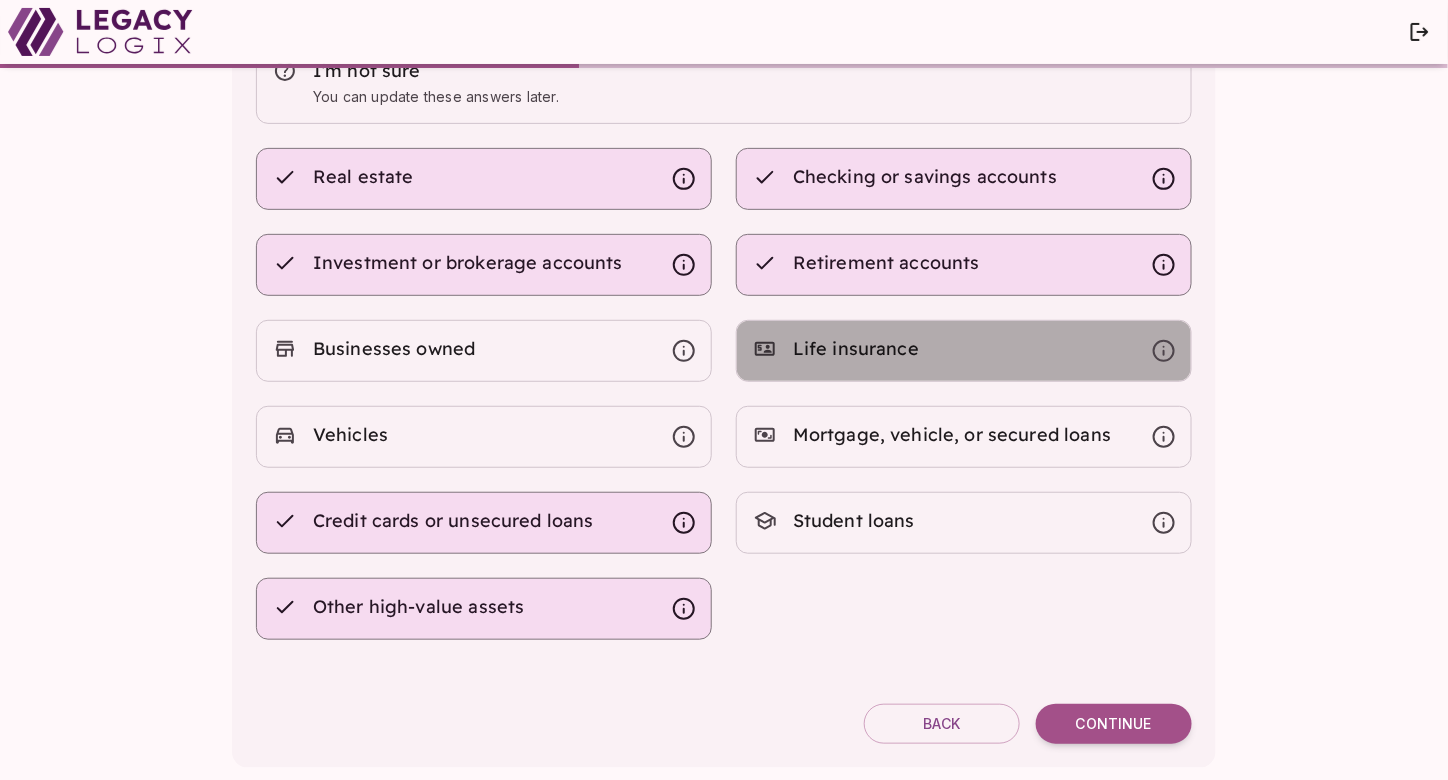 click on "Life insurance" at bounding box center (484, 351) 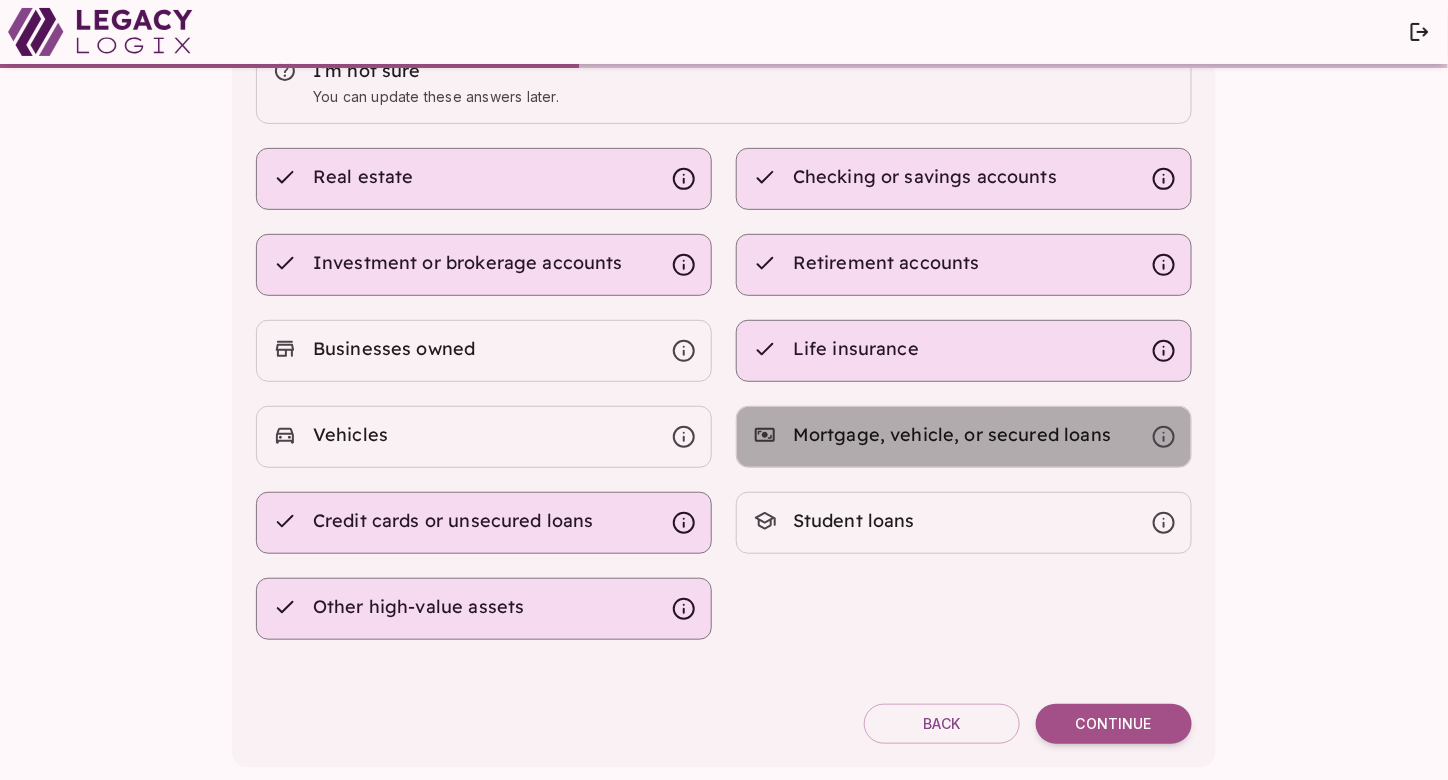 click on "Mortgage, vehicle, or secured loans" at bounding box center [394, 348] 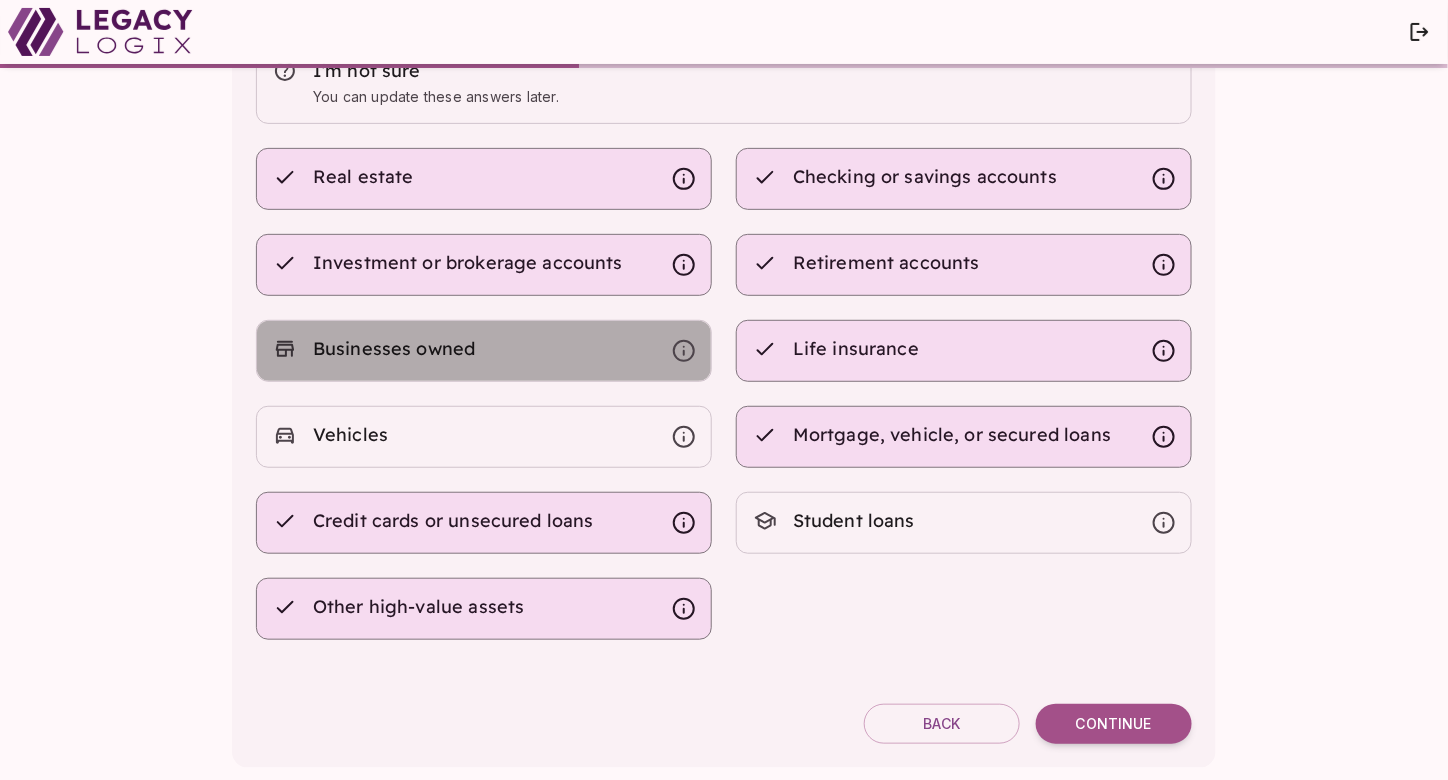 click on "Businesses owned" at bounding box center (484, 351) 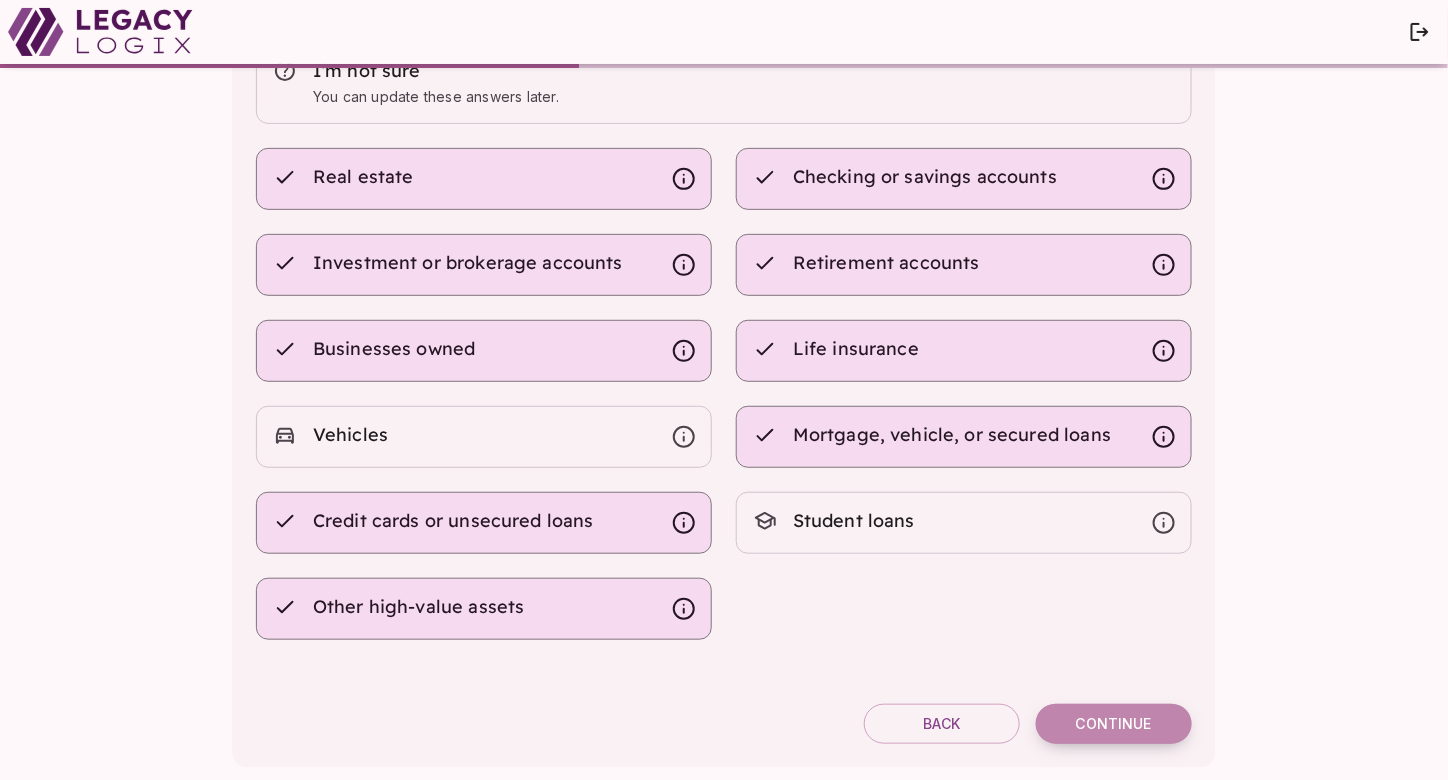click on "Continue" at bounding box center (1114, 724) 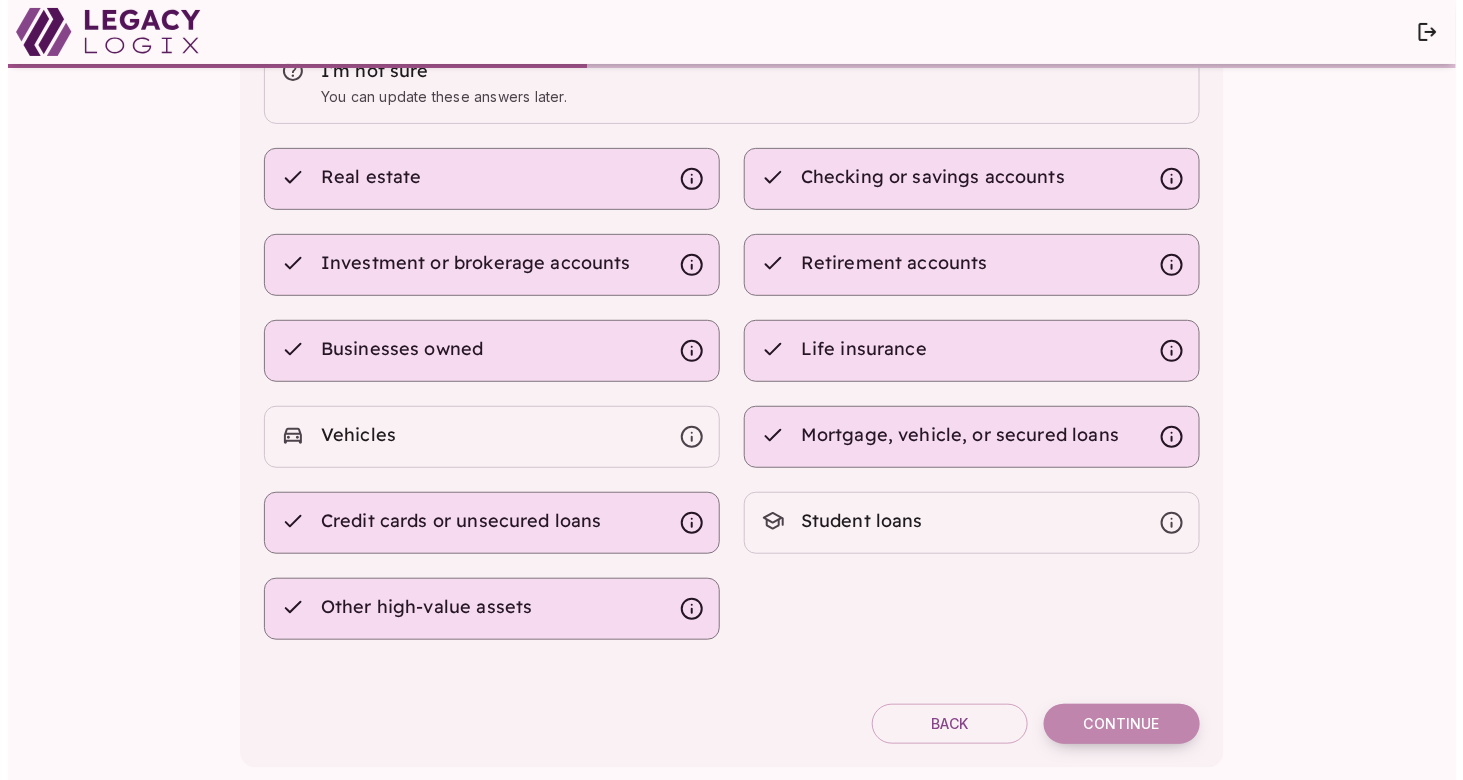 scroll, scrollTop: 0, scrollLeft: 0, axis: both 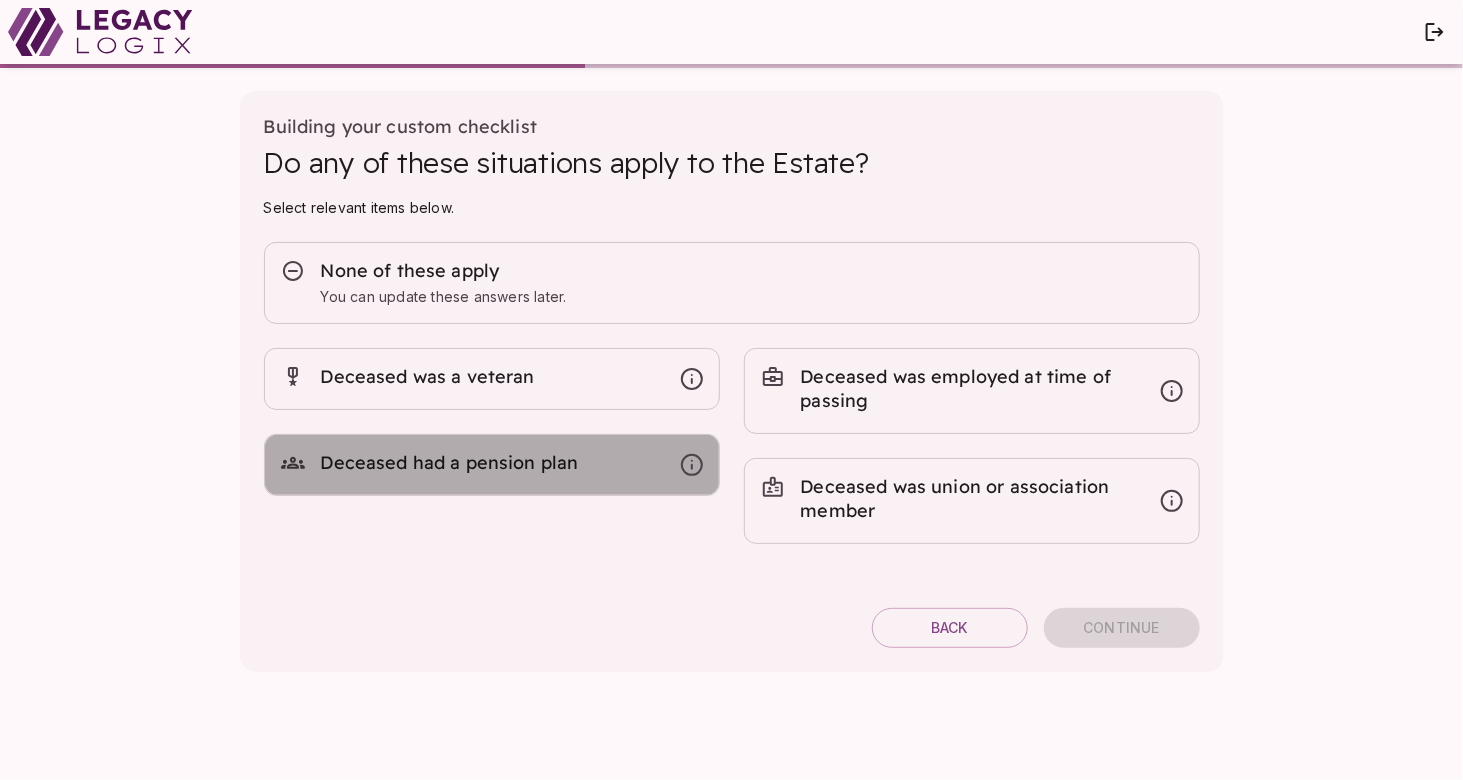 click on "Deceased had a pension plan" at bounding box center [428, 376] 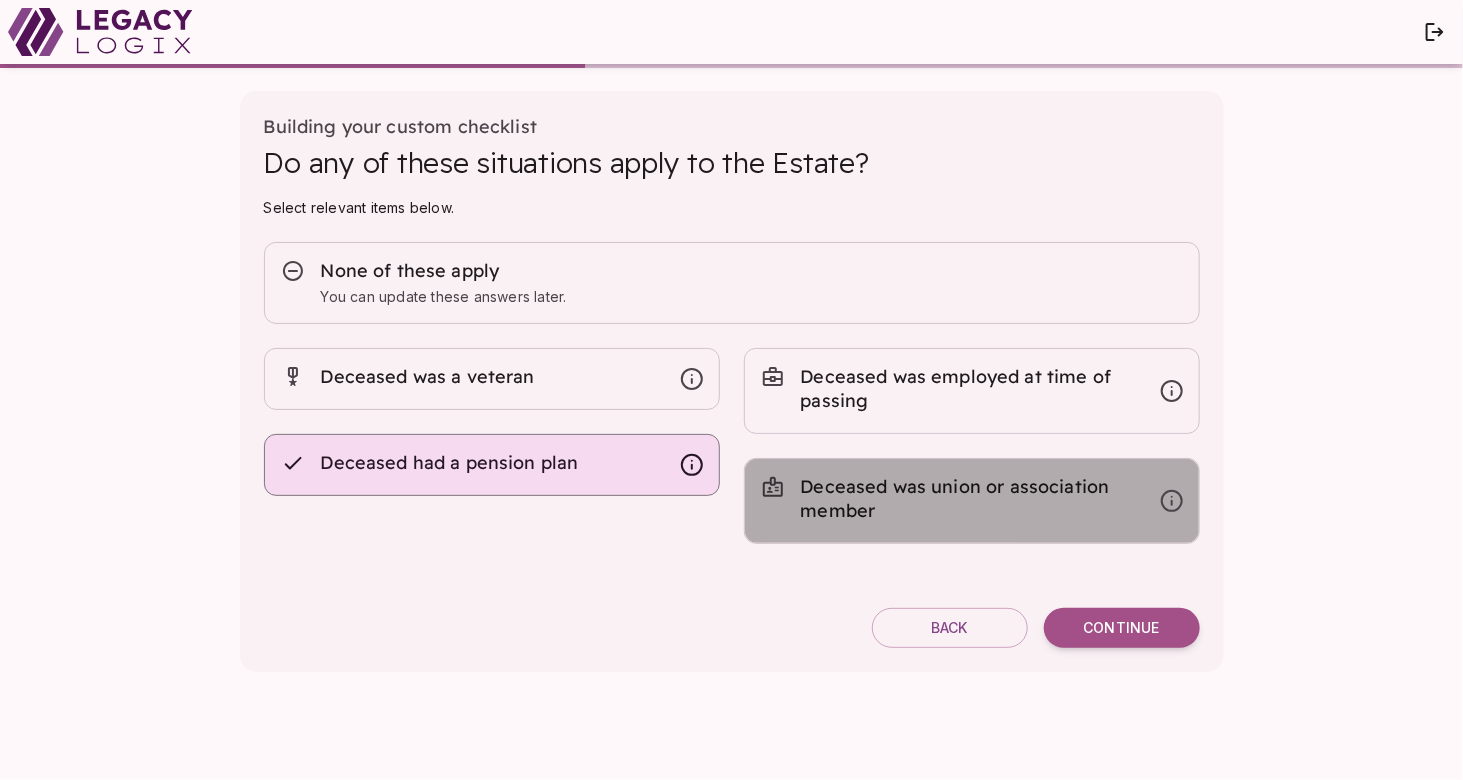 click on "Deceased was union or association member" at bounding box center [428, 376] 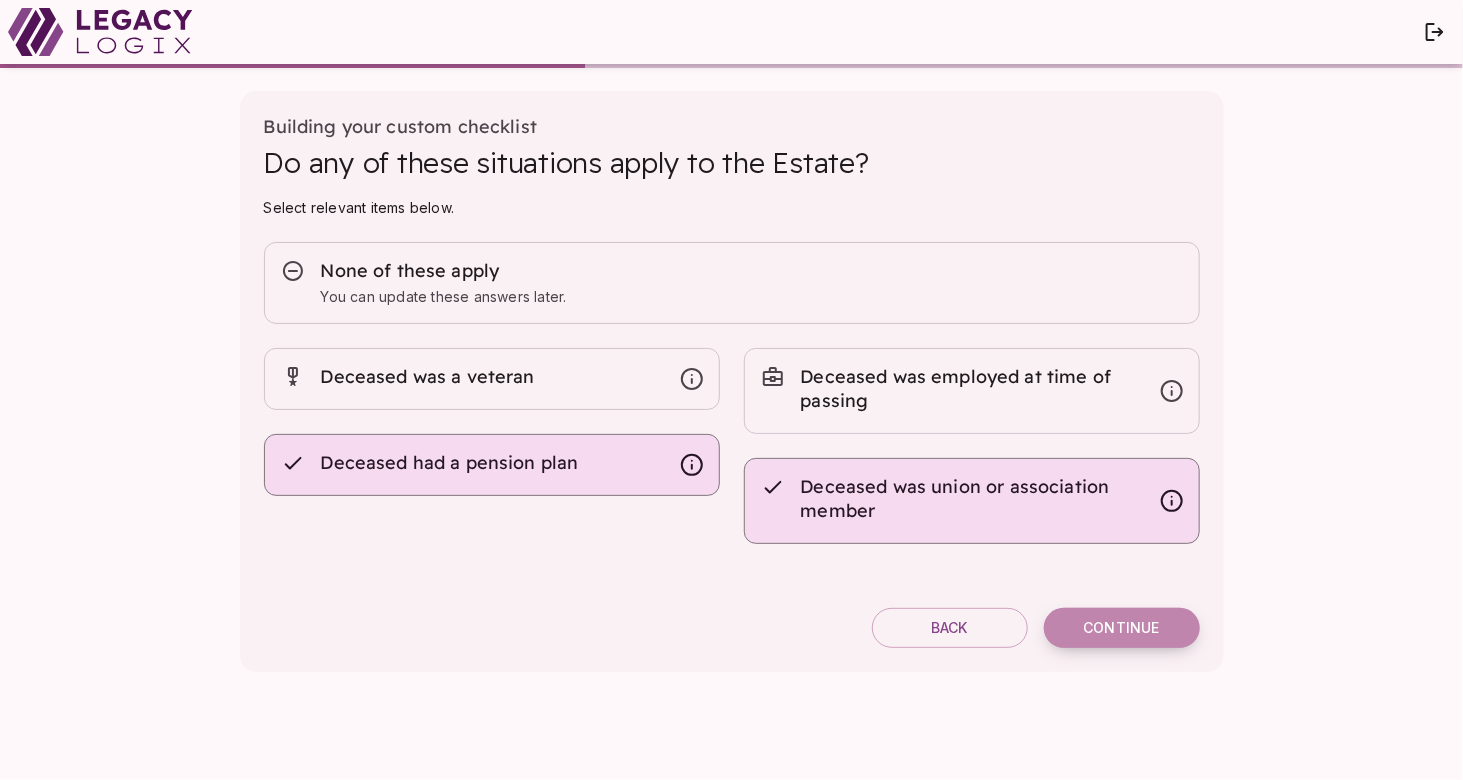 click on "Continue" at bounding box center [1121, 628] 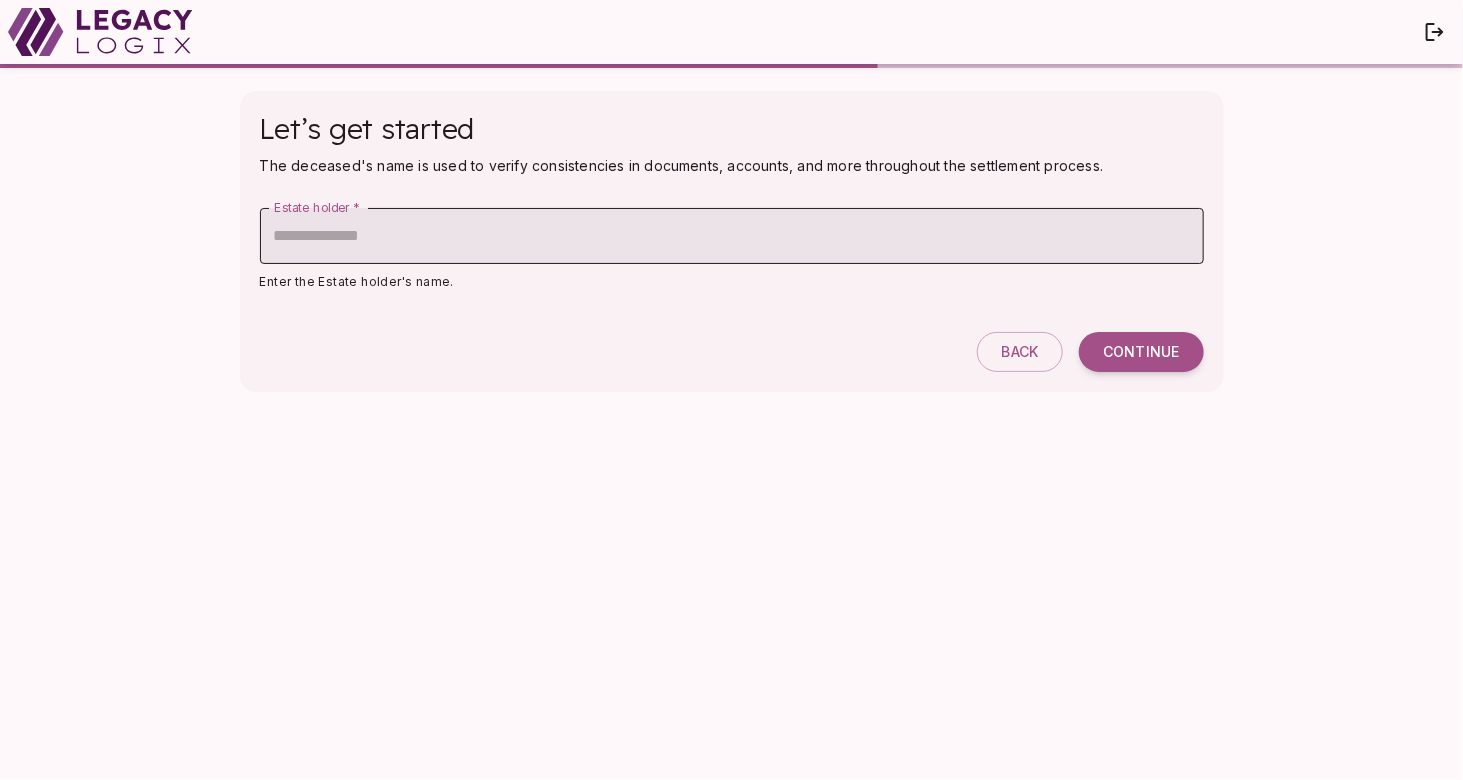 click on "Estate holder   *" at bounding box center [732, 236] 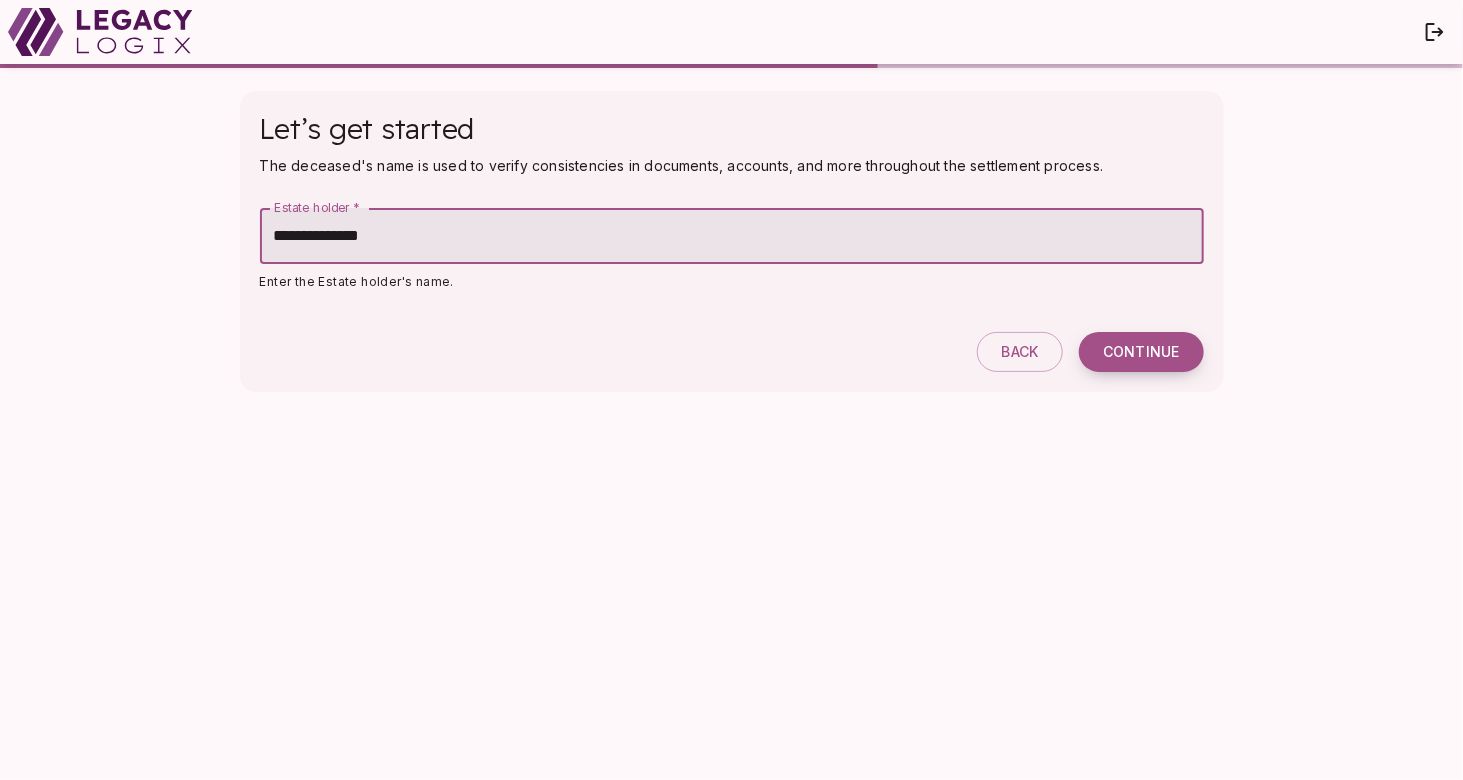 type on "**********" 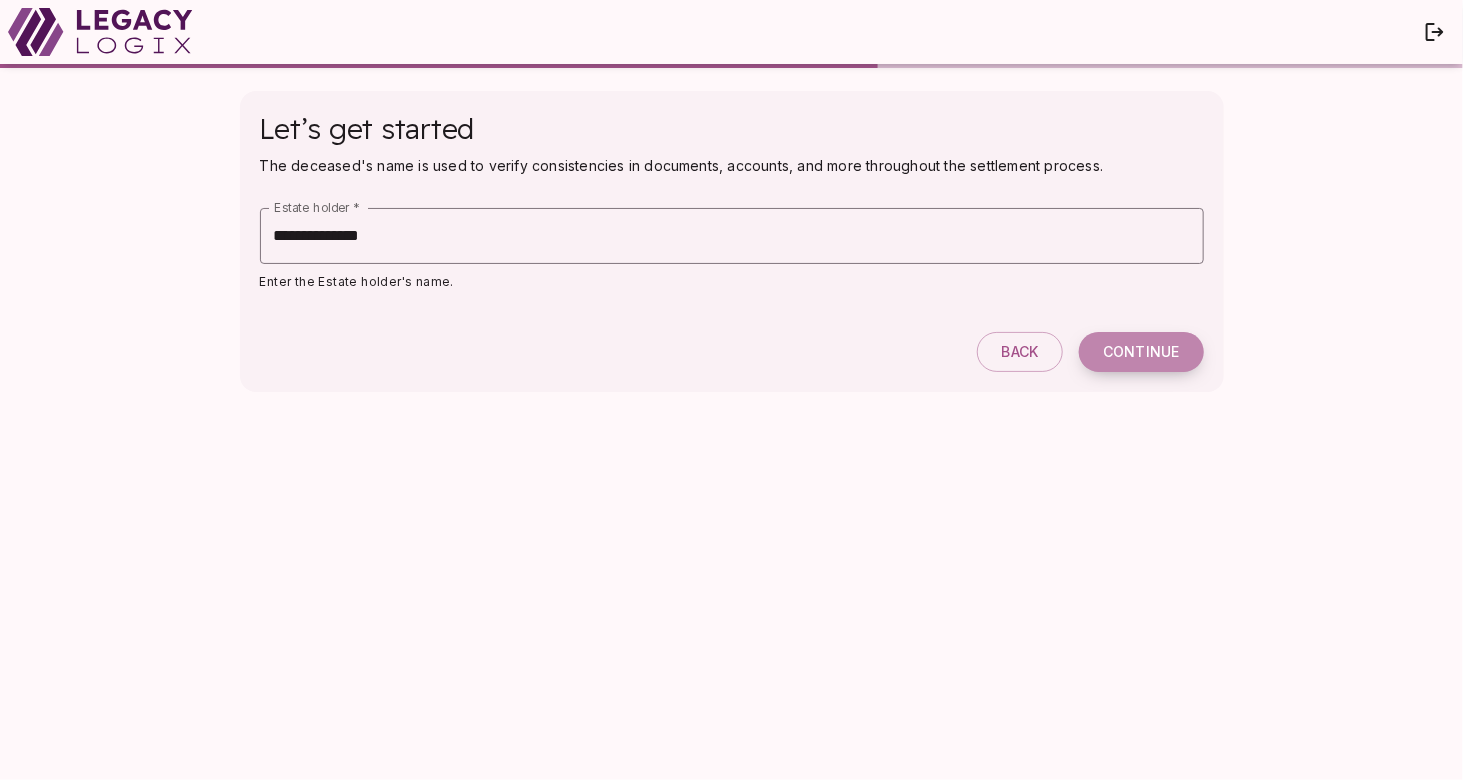 click on "Continue" at bounding box center (1141, 352) 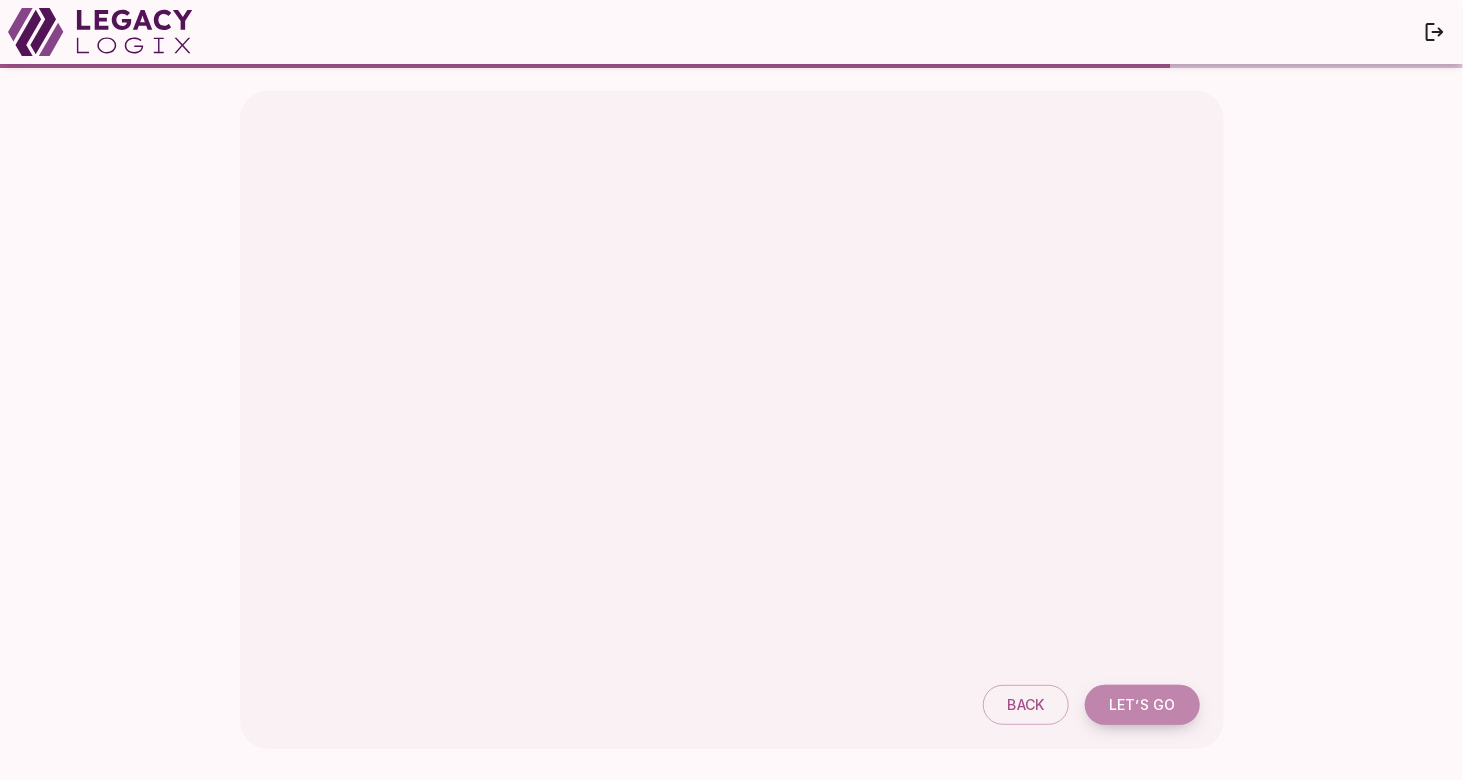 click on "Let’s go" at bounding box center [1142, 705] 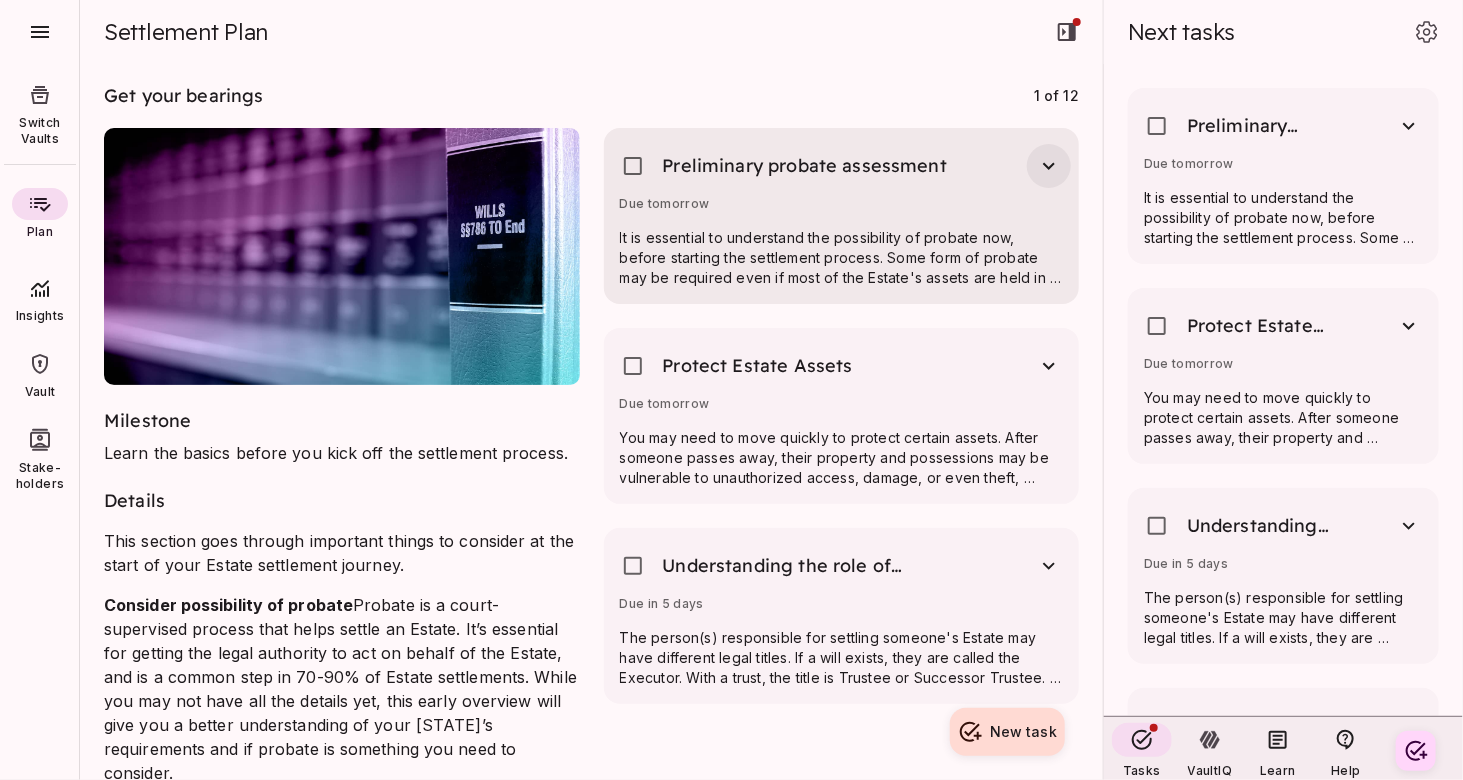 click at bounding box center (1049, 166) 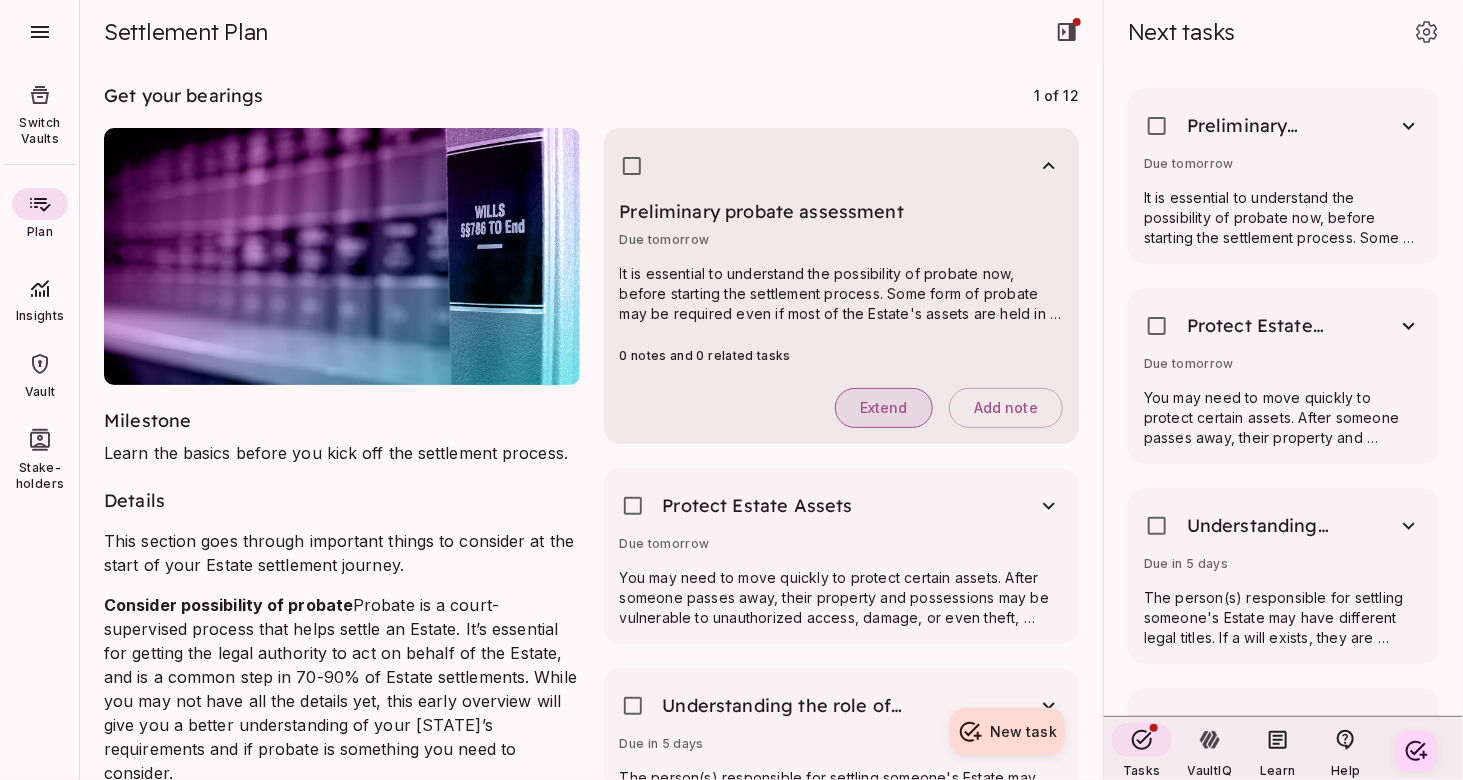 click on "Extend" at bounding box center [884, 408] 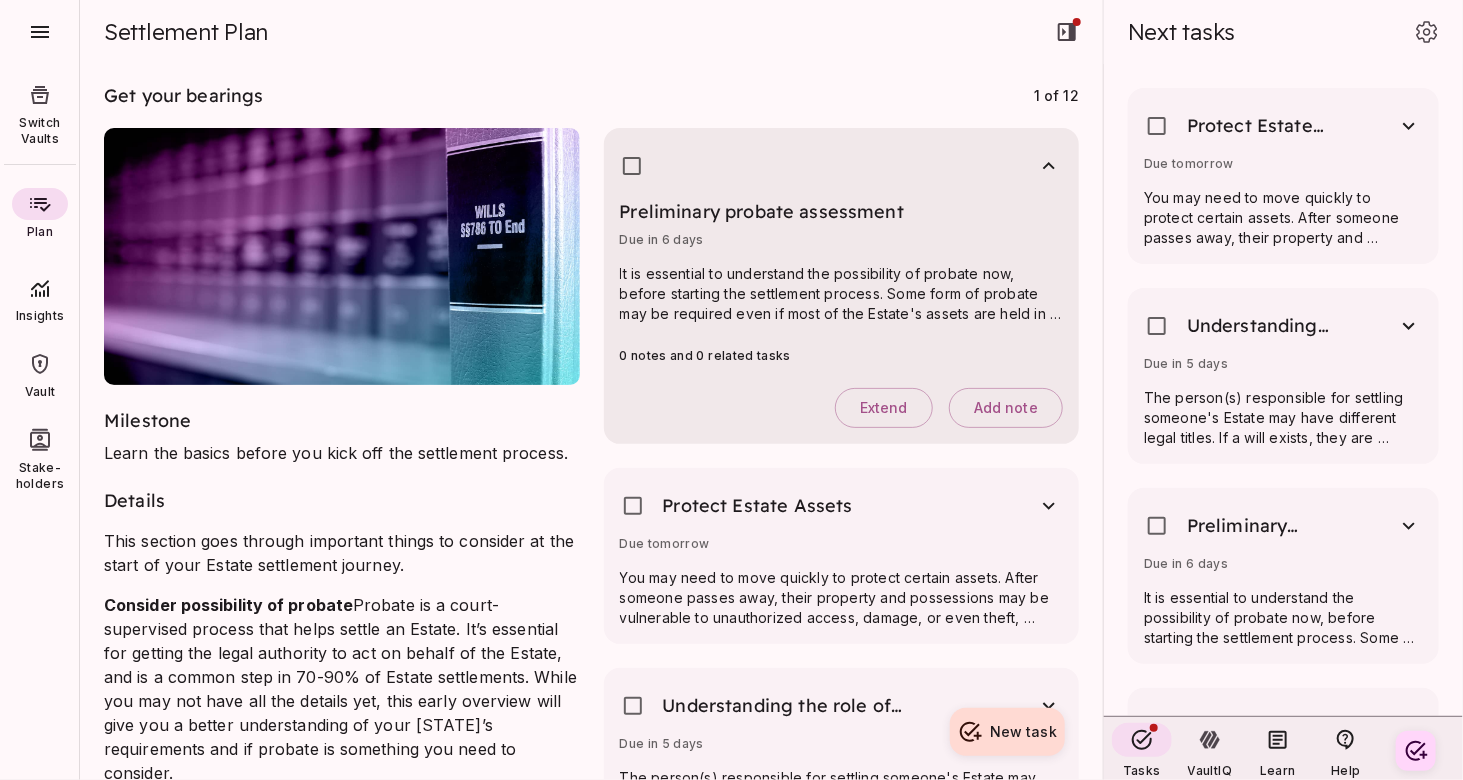 click on "It is essential to understand the possibility of probate now, before starting the settlement process. Some form of probate may be required even if most of the Estate's assets are held in a trust. A bit of context today will help orient you for when it’s time to get started." at bounding box center [842, 294] 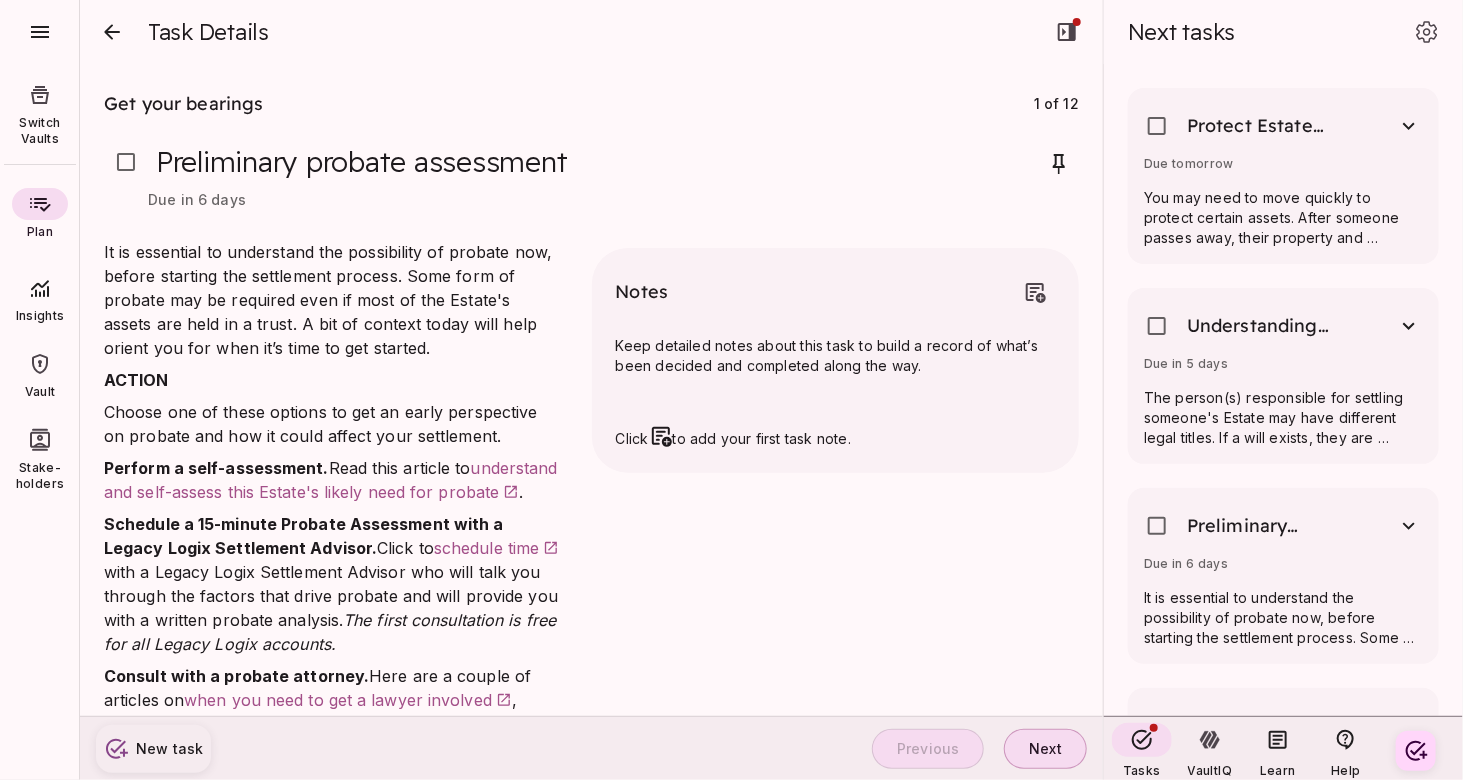 scroll, scrollTop: 100, scrollLeft: 0, axis: vertical 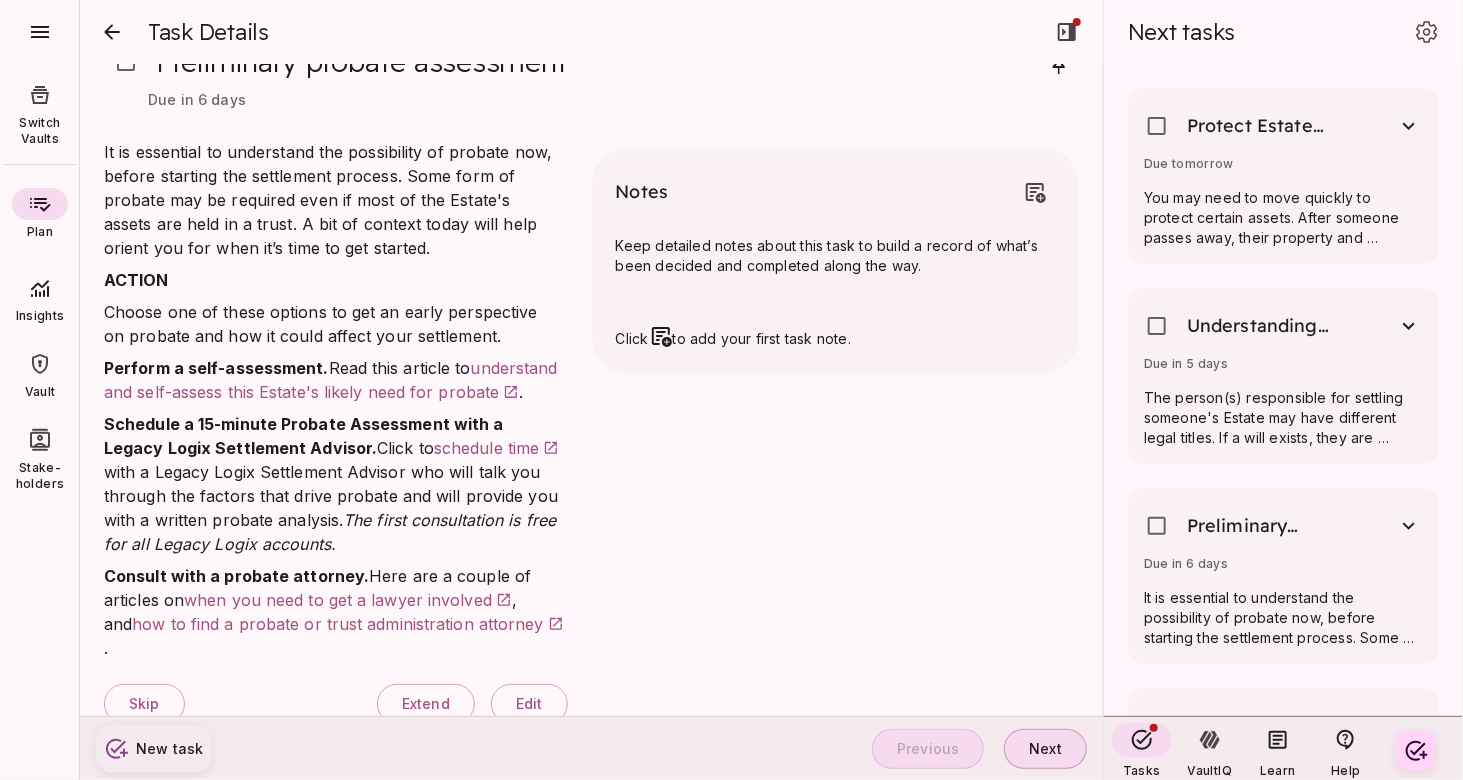 drag, startPoint x: 1100, startPoint y: 504, endPoint x: 1101, endPoint y: 553, distance: 49.010204 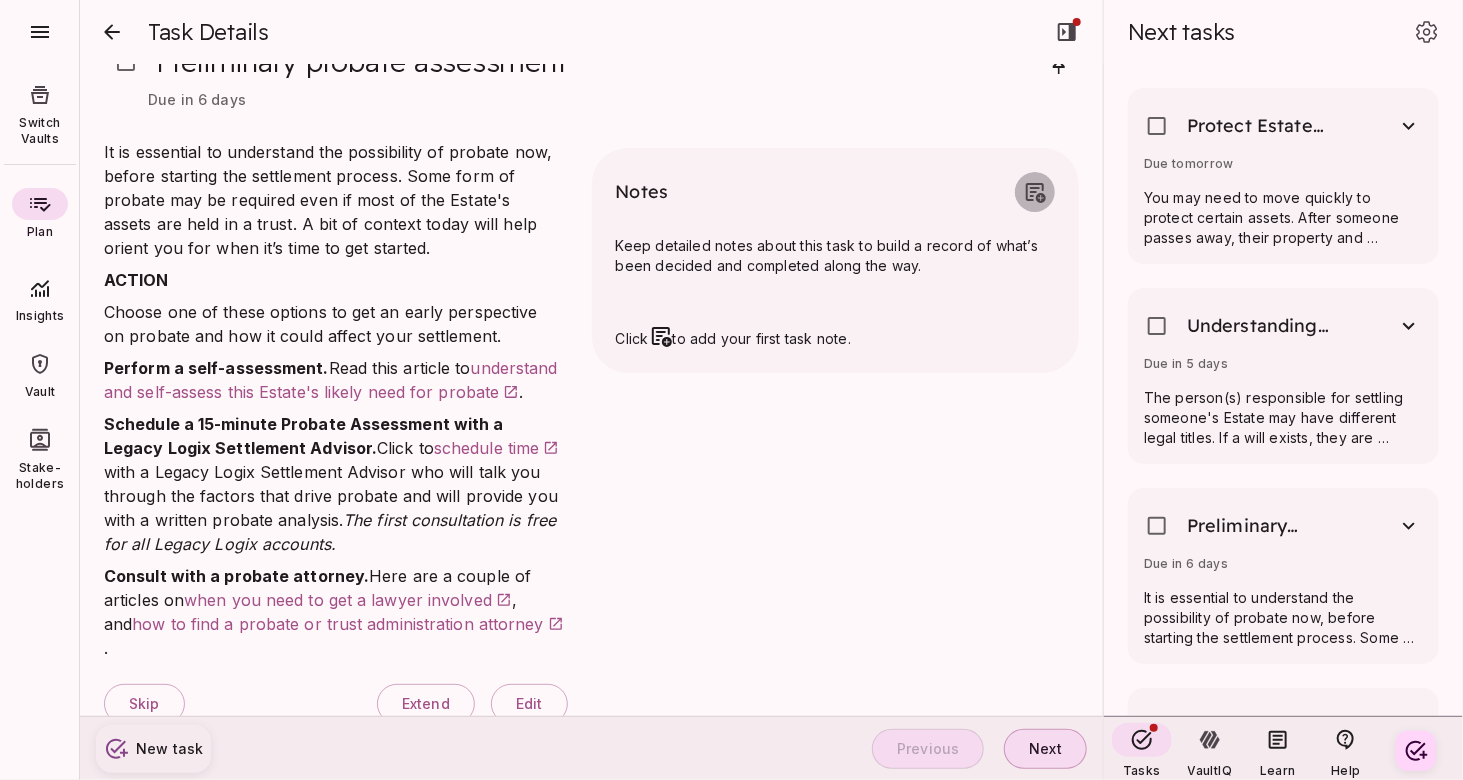 click at bounding box center [1036, 193] 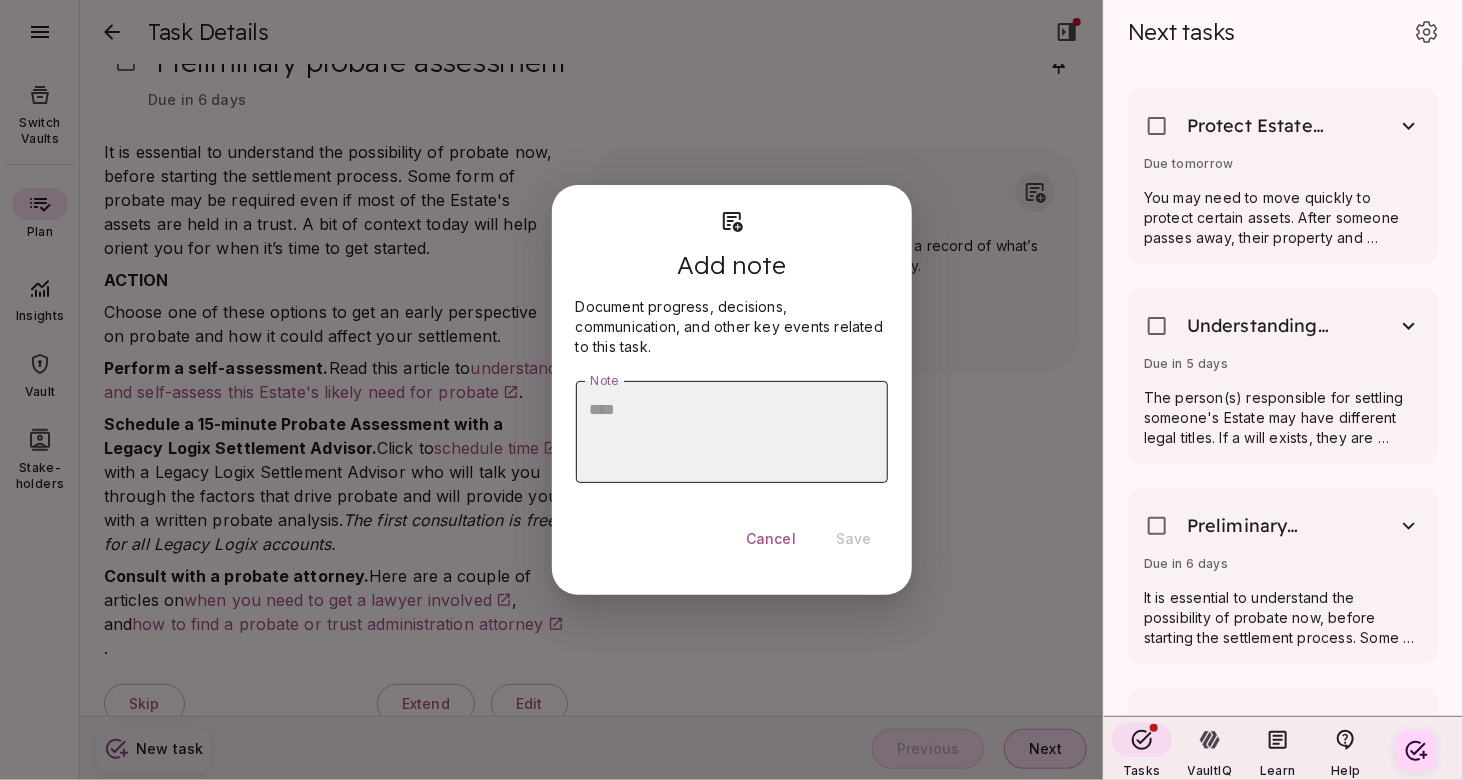 click on "Note" at bounding box center [732, 432] 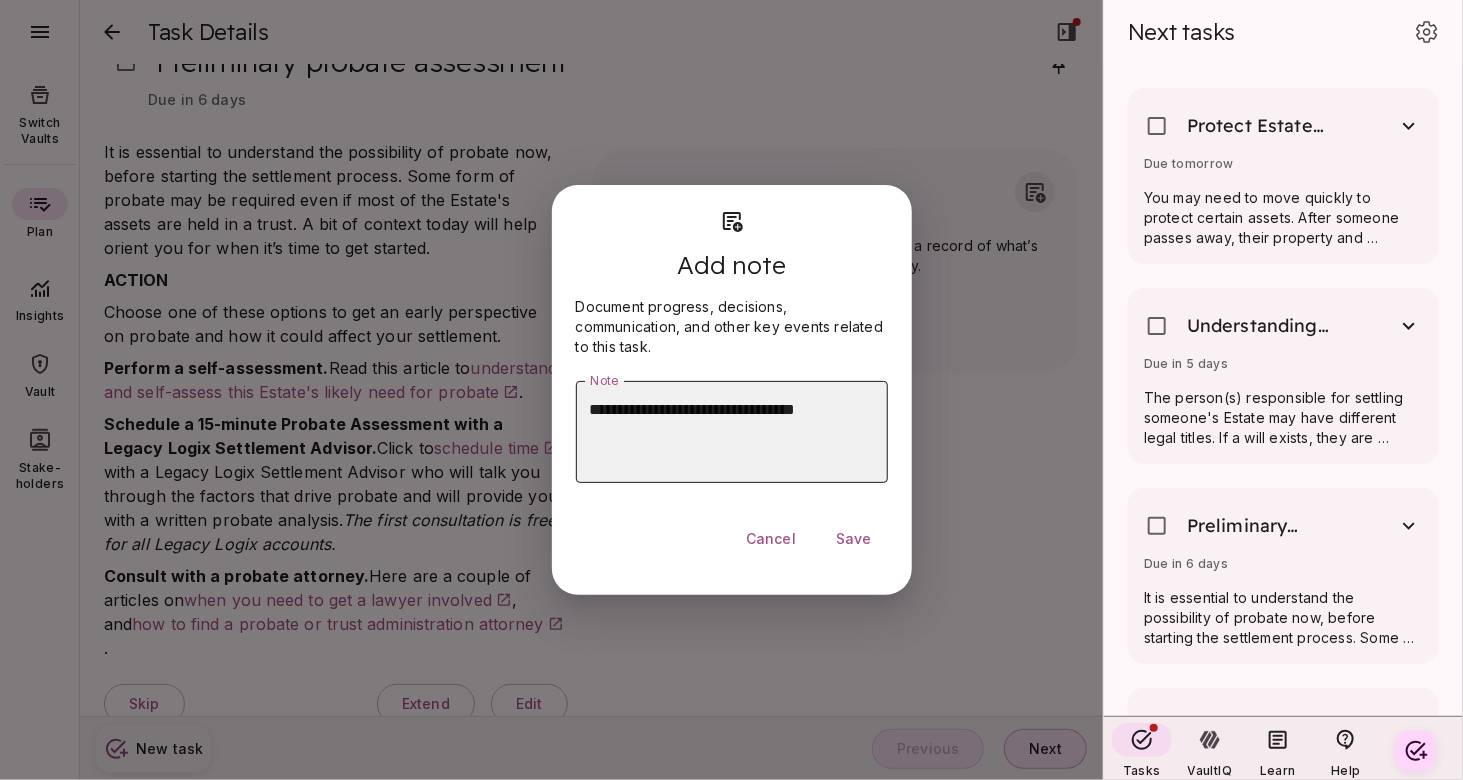 click on "**********" at bounding box center [732, 432] 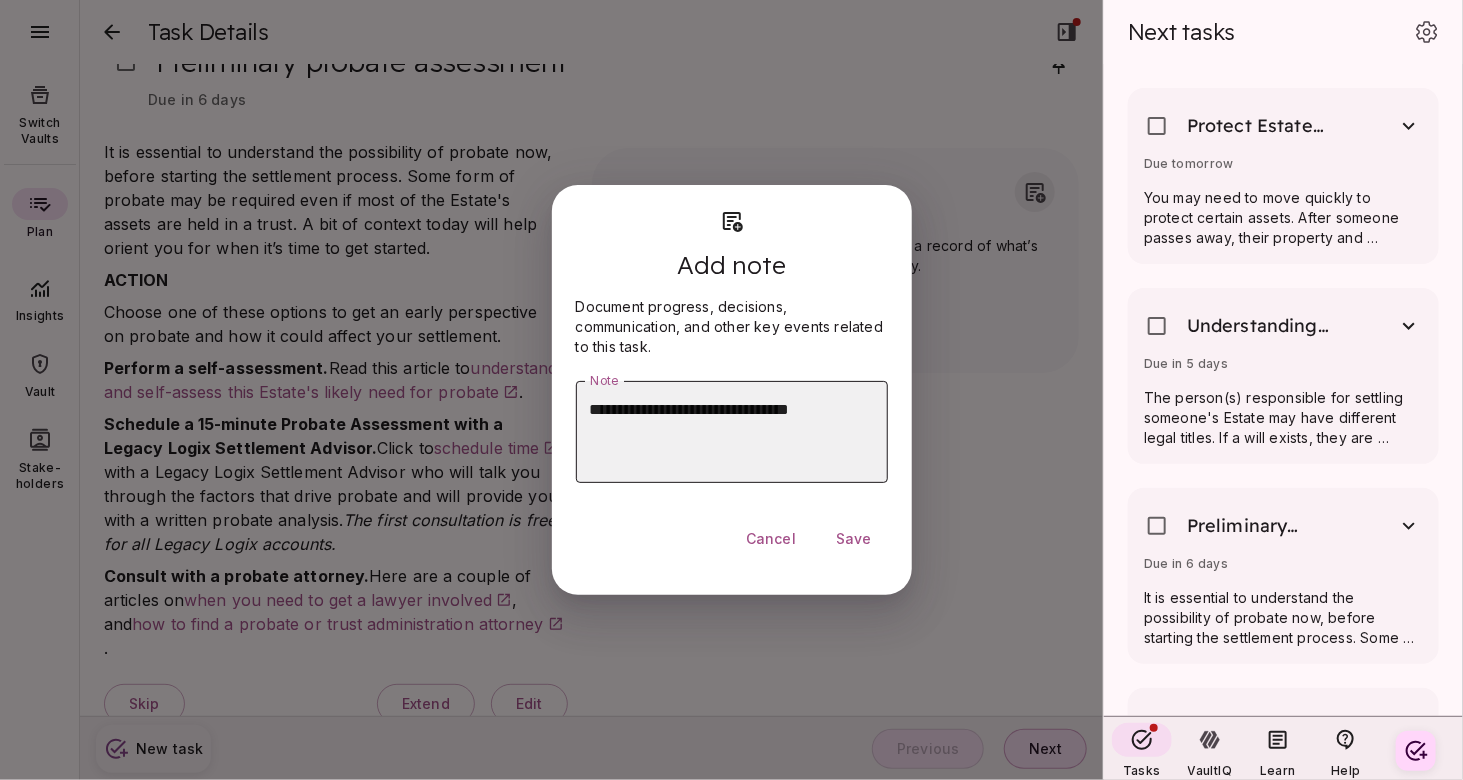 click on "**********" at bounding box center [732, 432] 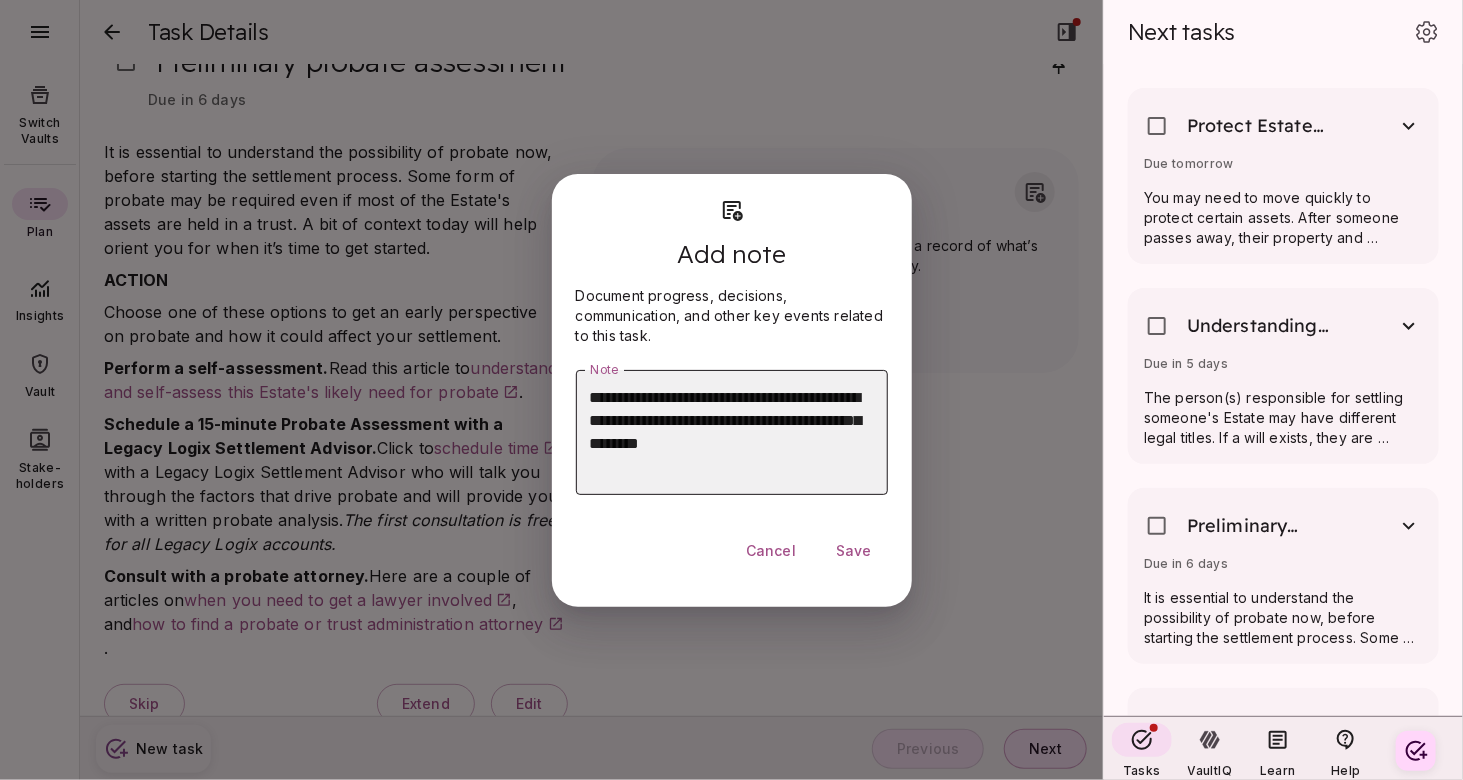 click on "**********" at bounding box center (732, 432) 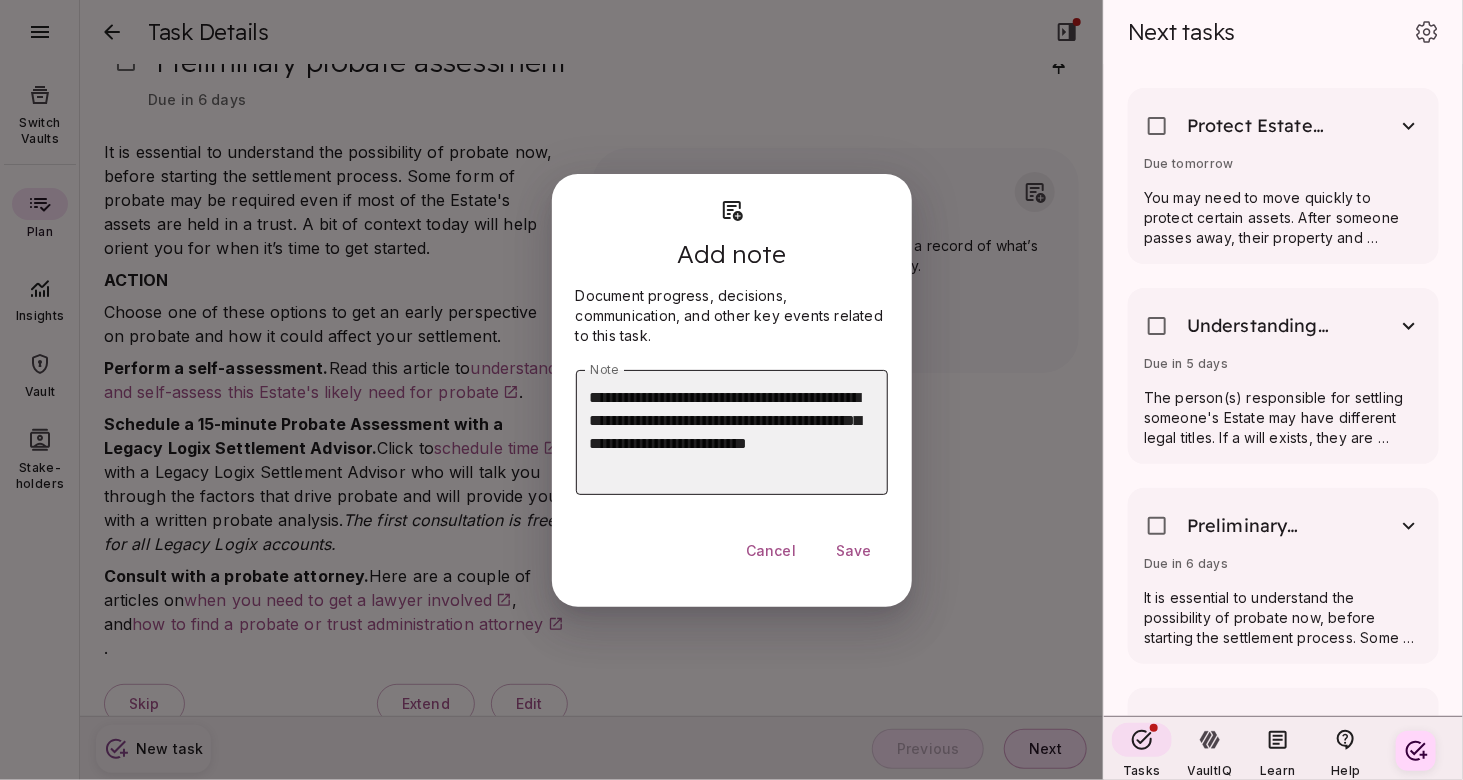 click on "**********" at bounding box center (732, 432) 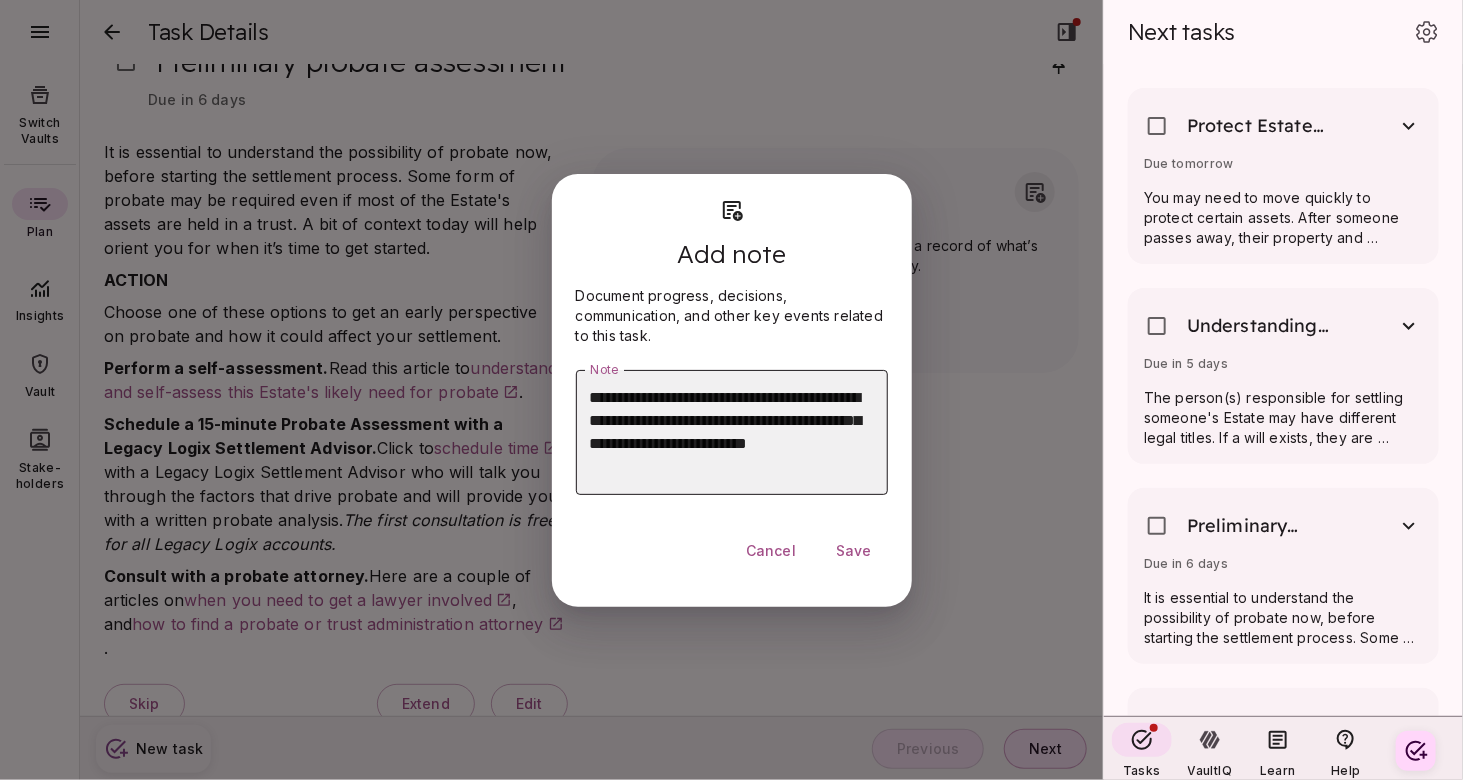 click on "**********" at bounding box center [732, 432] 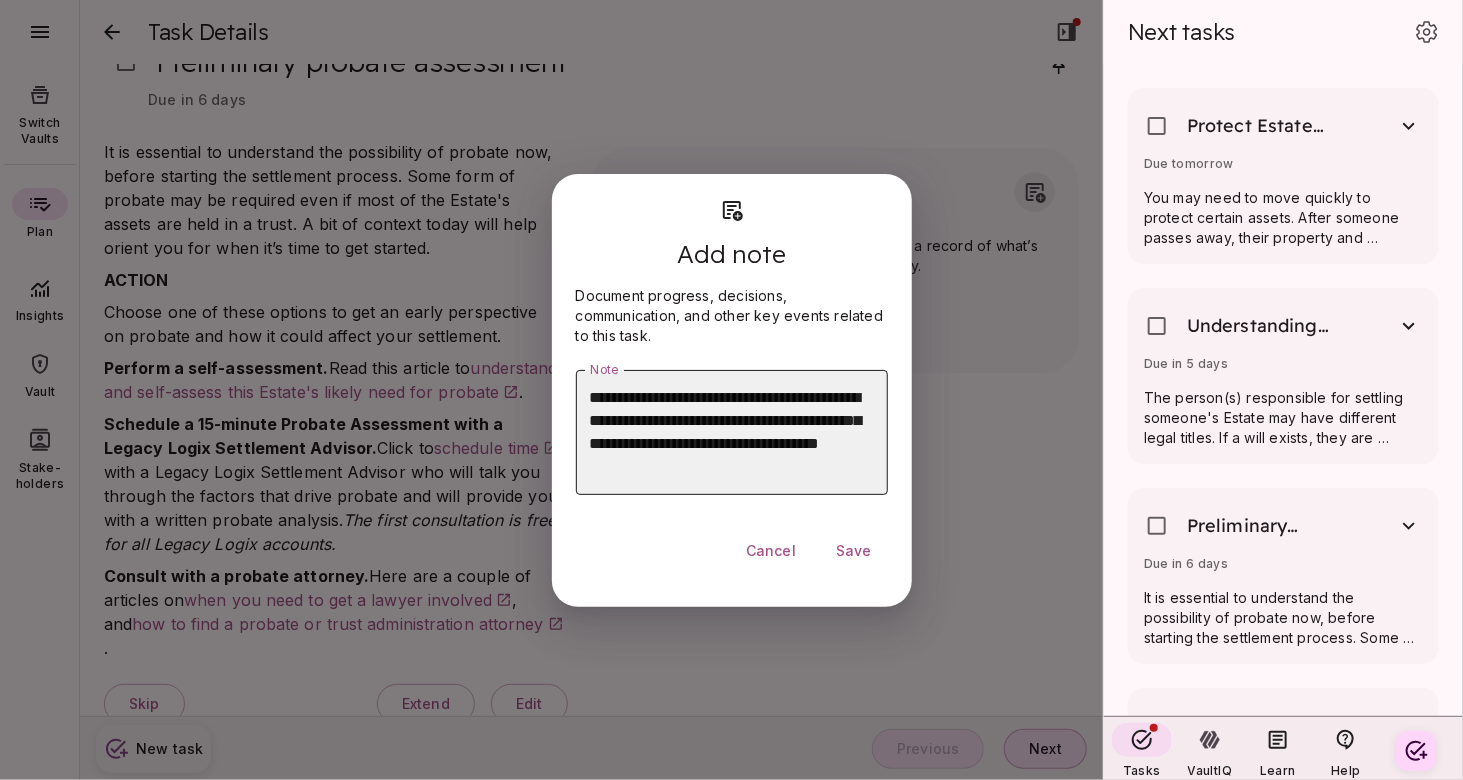 click on "**********" at bounding box center (732, 432) 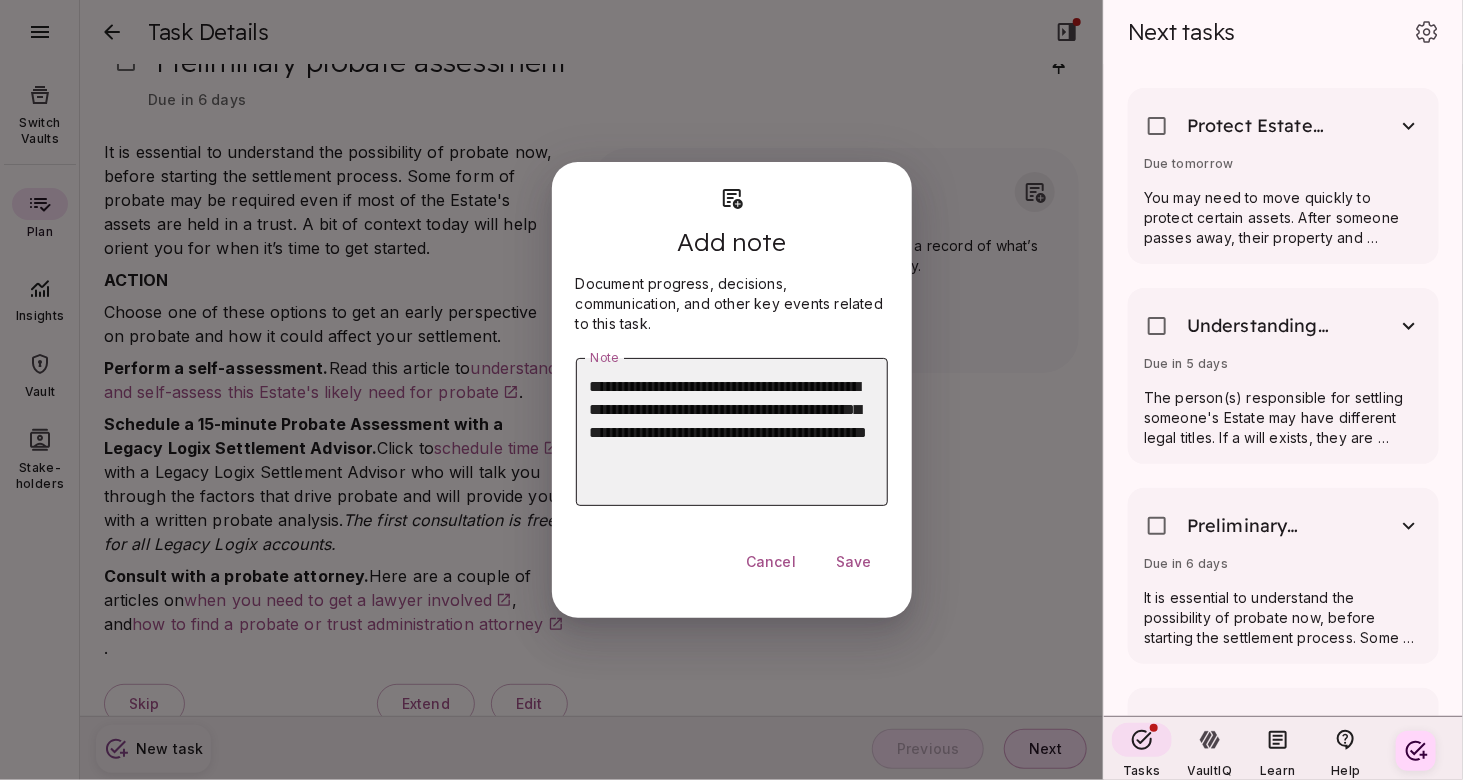 click on "**********" at bounding box center [732, 432] 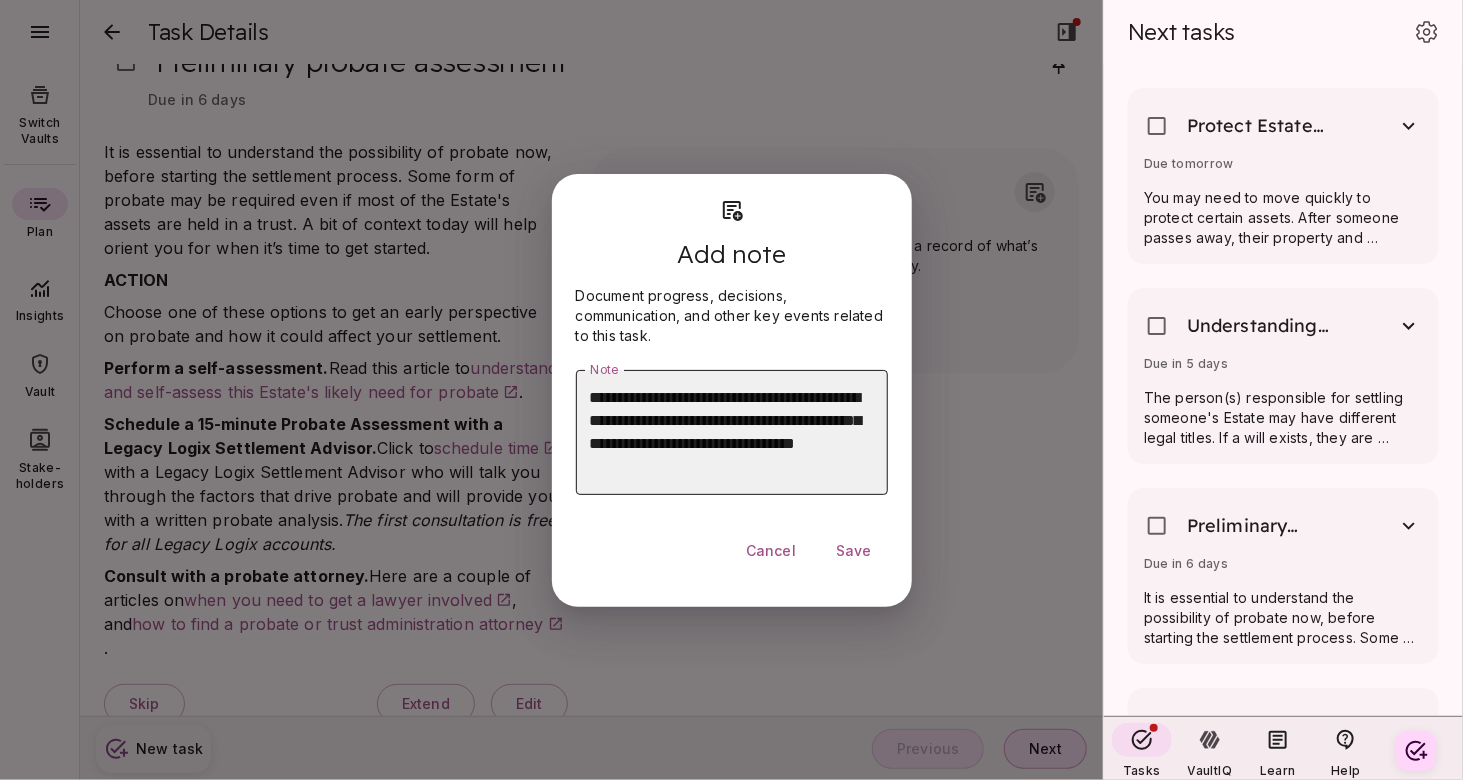 click on "**********" at bounding box center [732, 432] 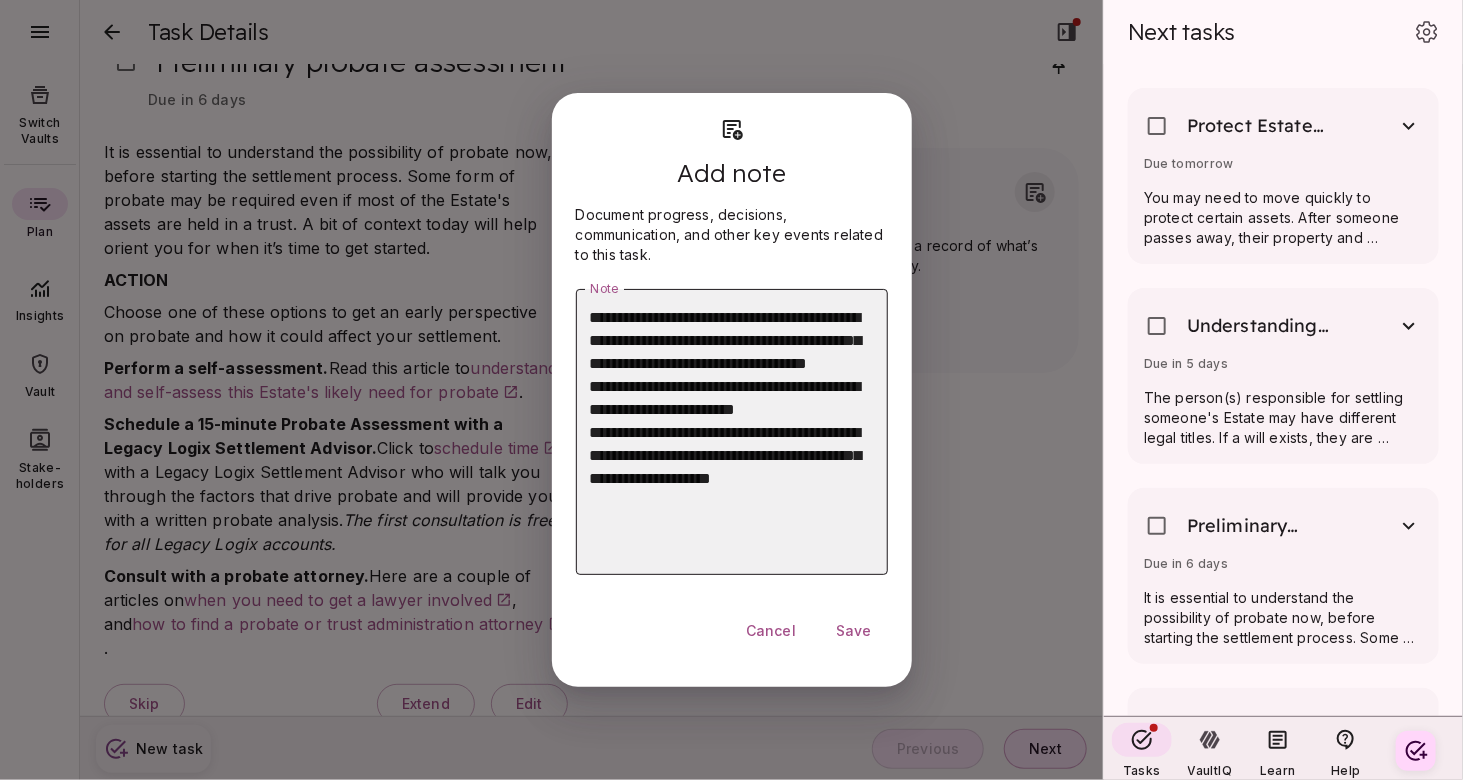 click on "**********" at bounding box center [732, 432] 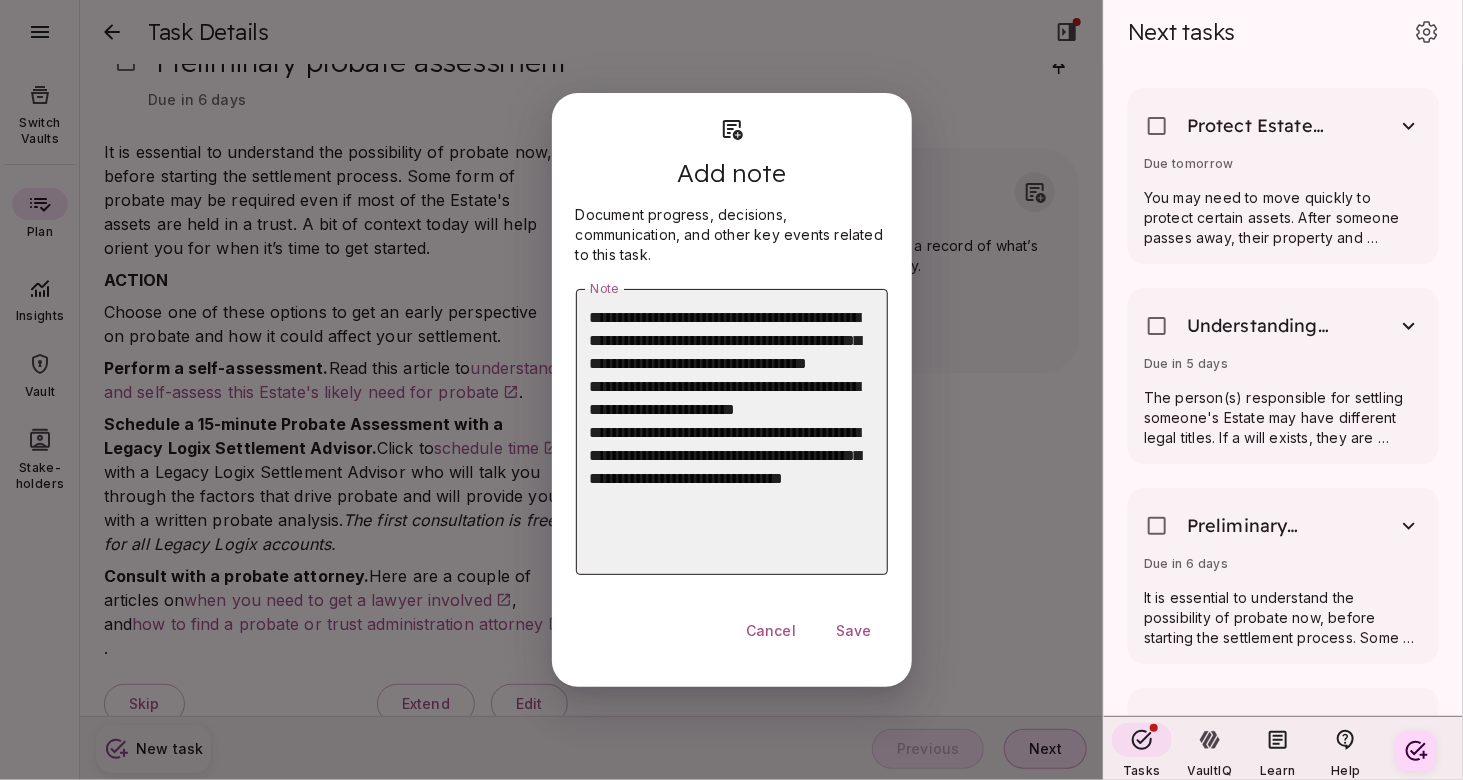 click on "**********" at bounding box center [732, 432] 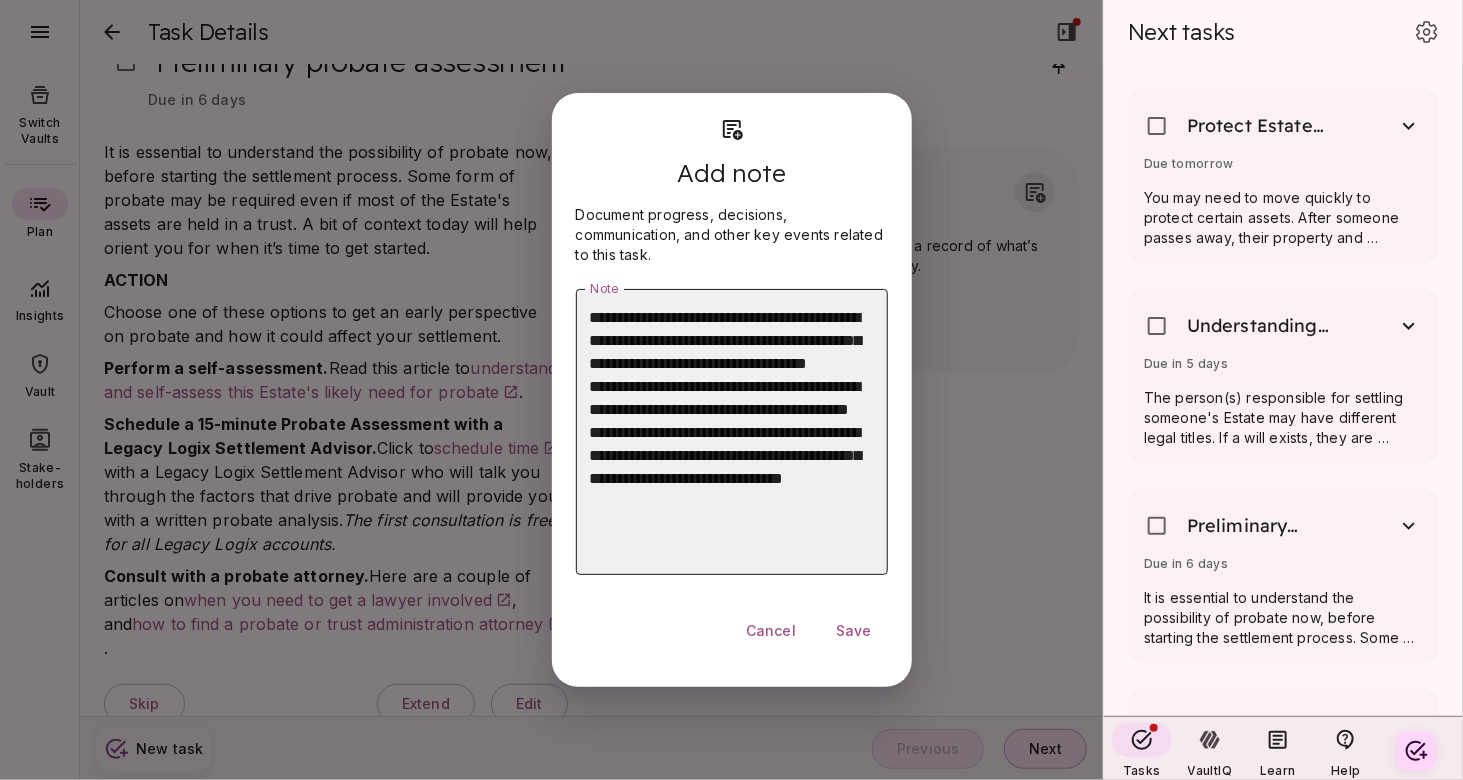 click on "**********" at bounding box center (732, 432) 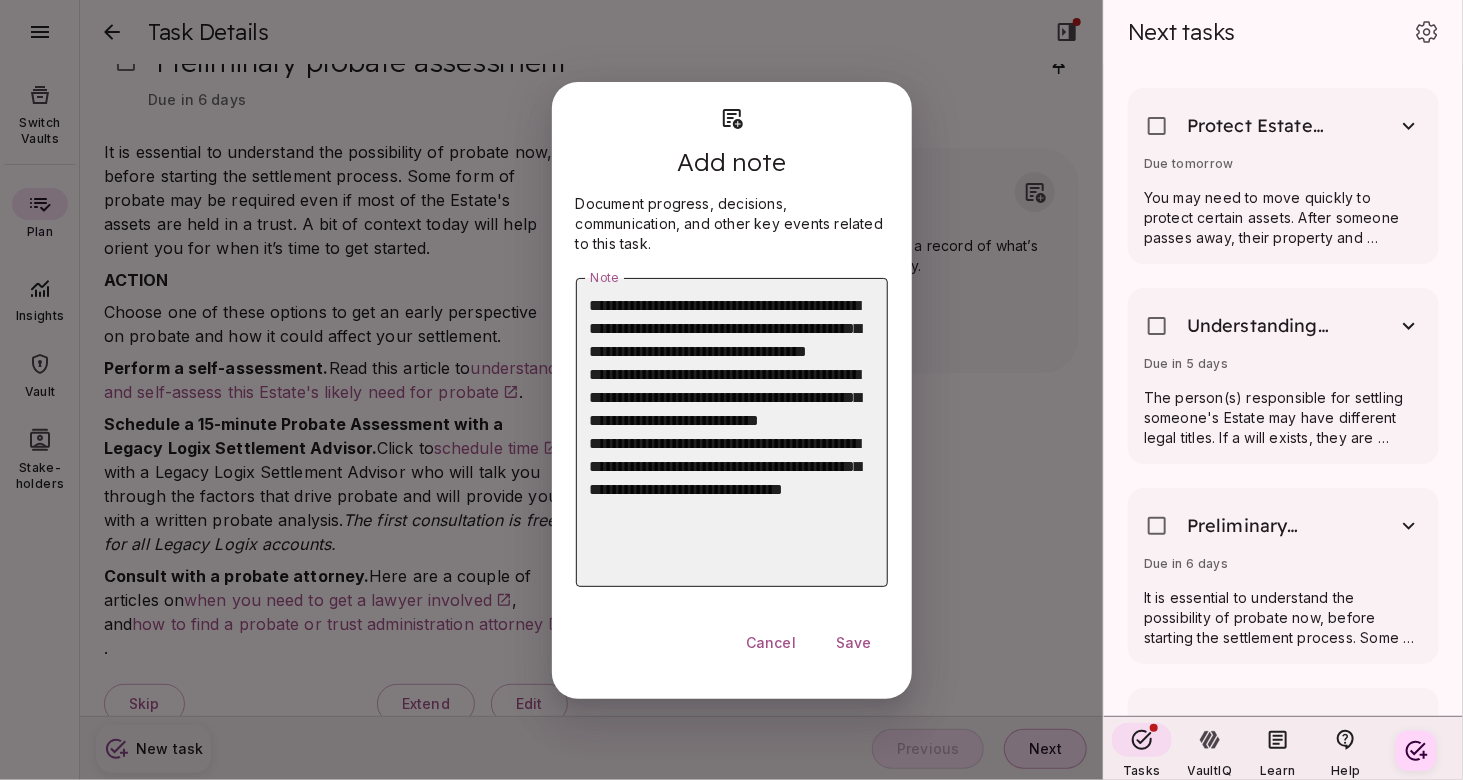 click on "**********" at bounding box center (732, 432) 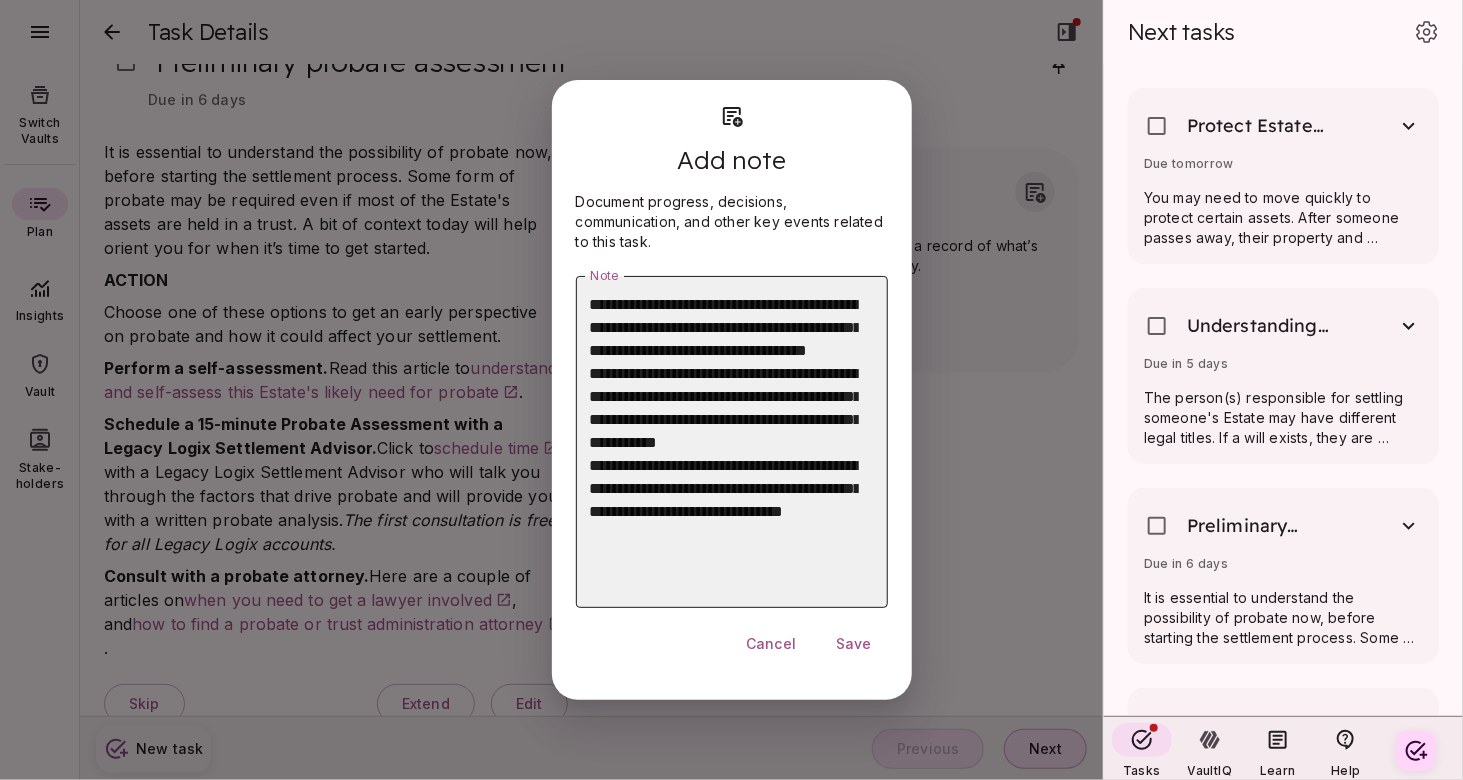 click on "**********" at bounding box center [724, 442] 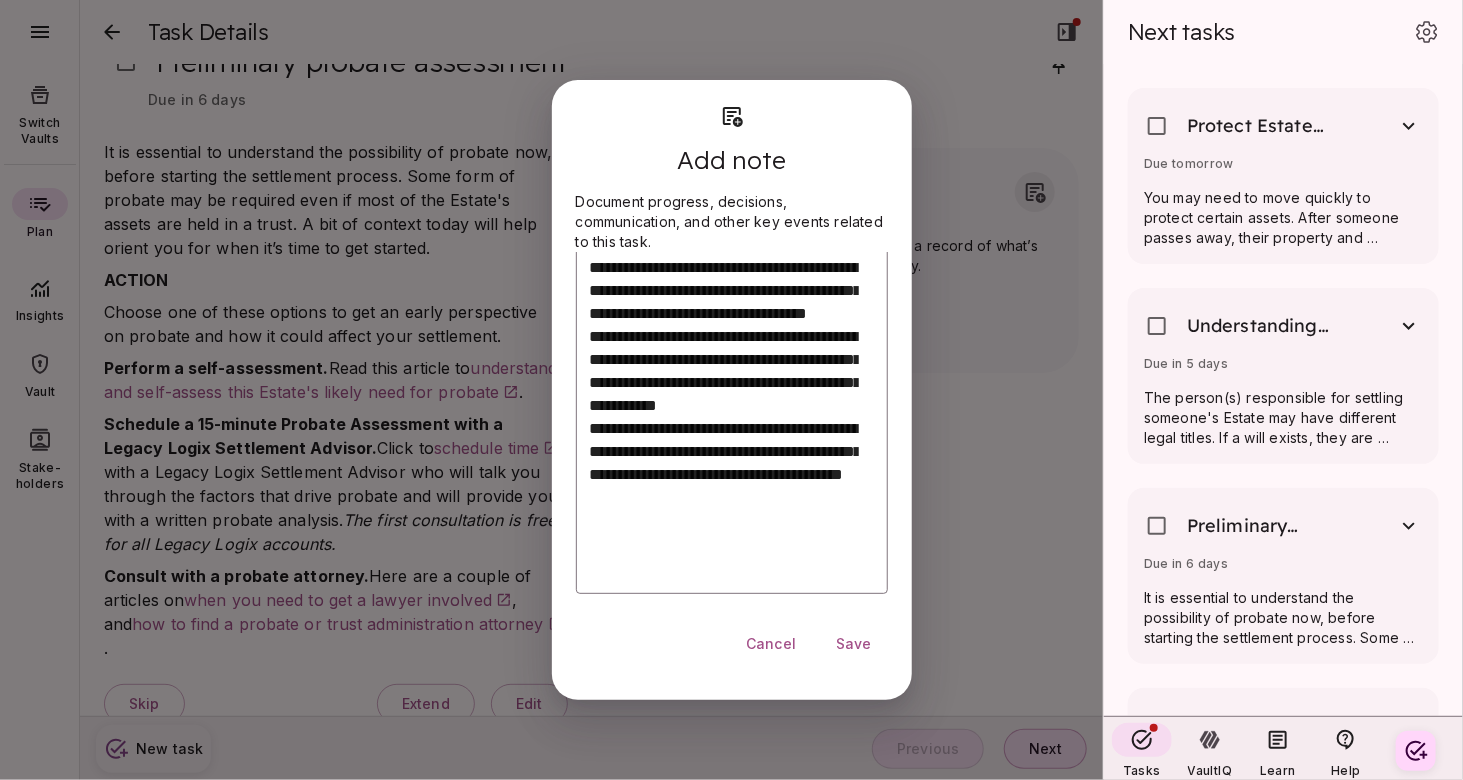 scroll, scrollTop: 42, scrollLeft: 0, axis: vertical 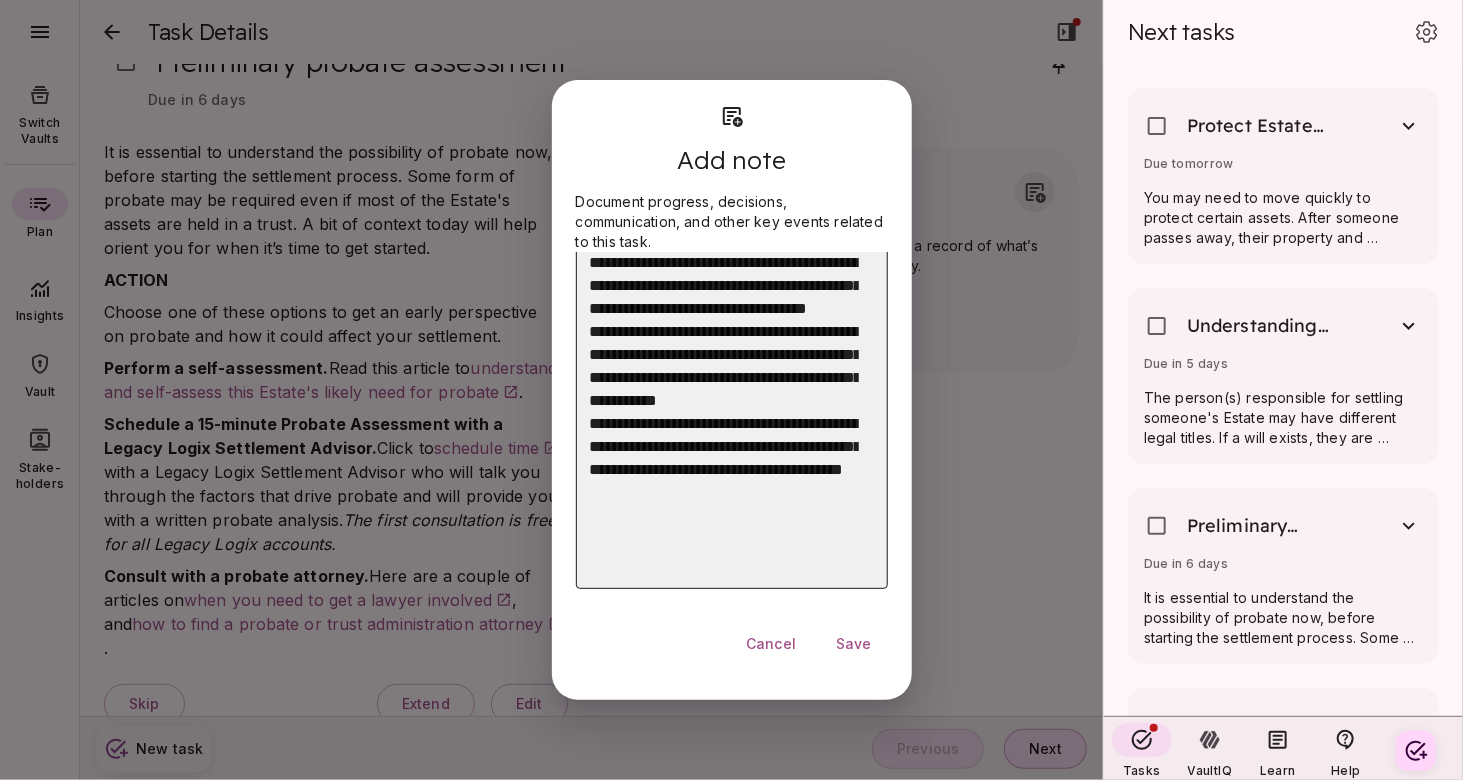 click on "**********" at bounding box center [724, 412] 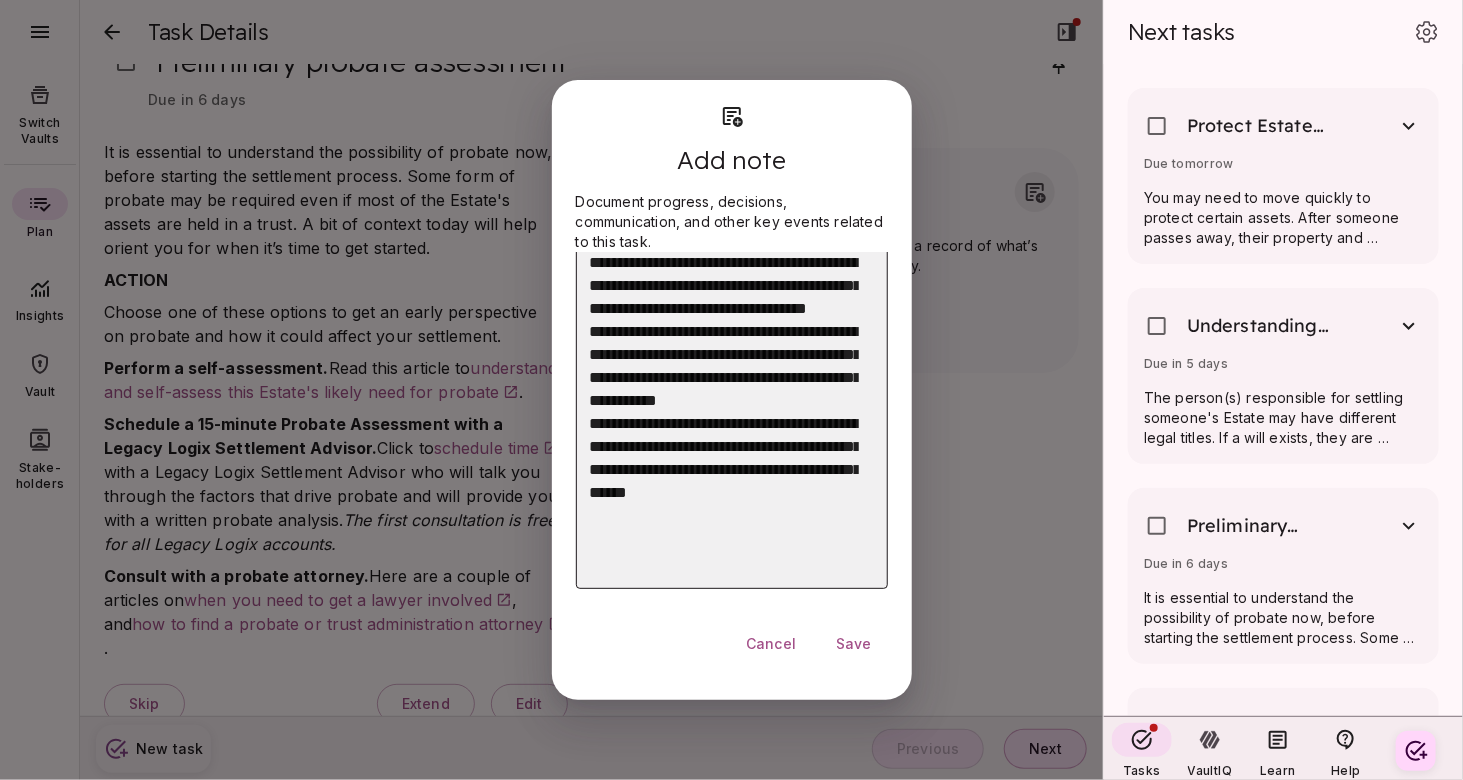 click on "**********" at bounding box center (724, 412) 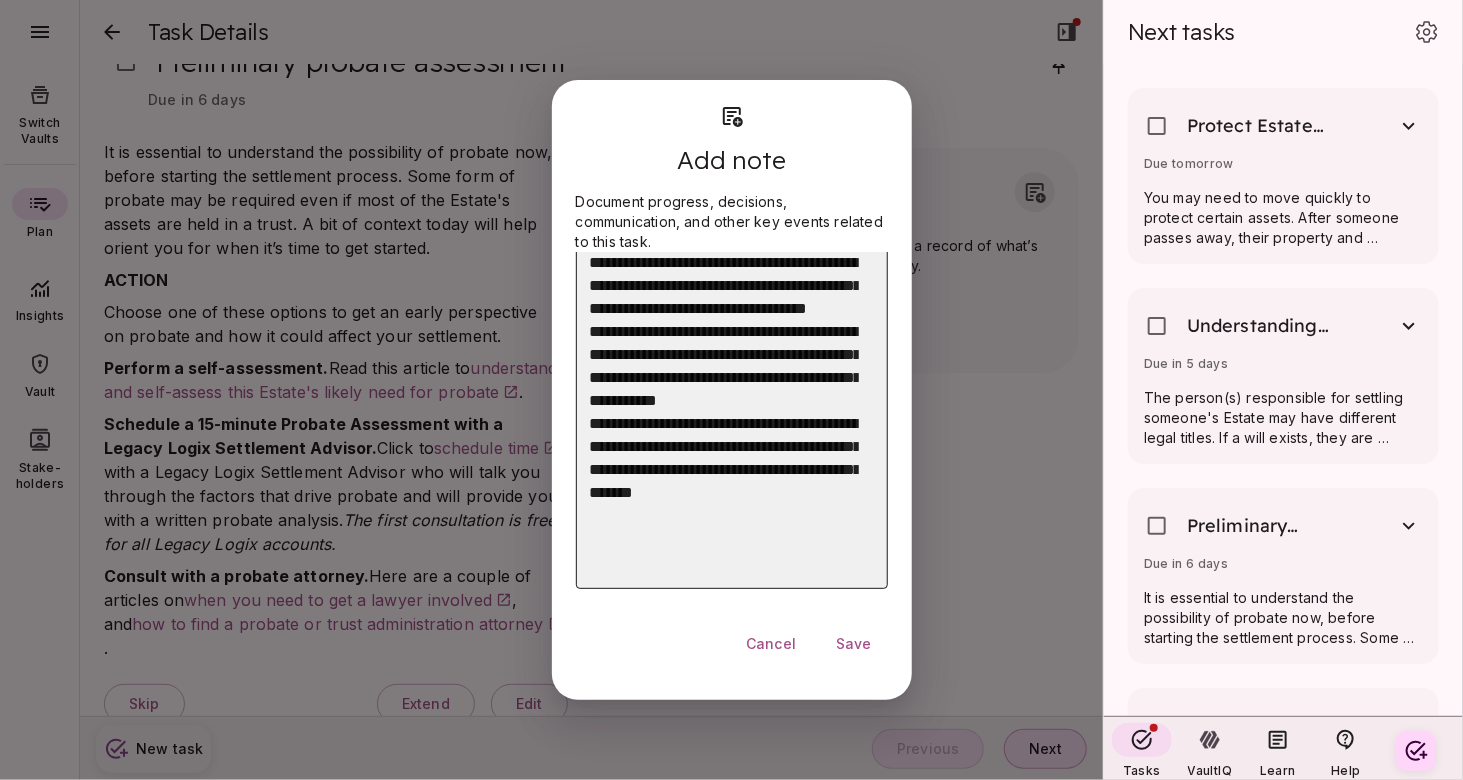 click on "**********" at bounding box center [724, 412] 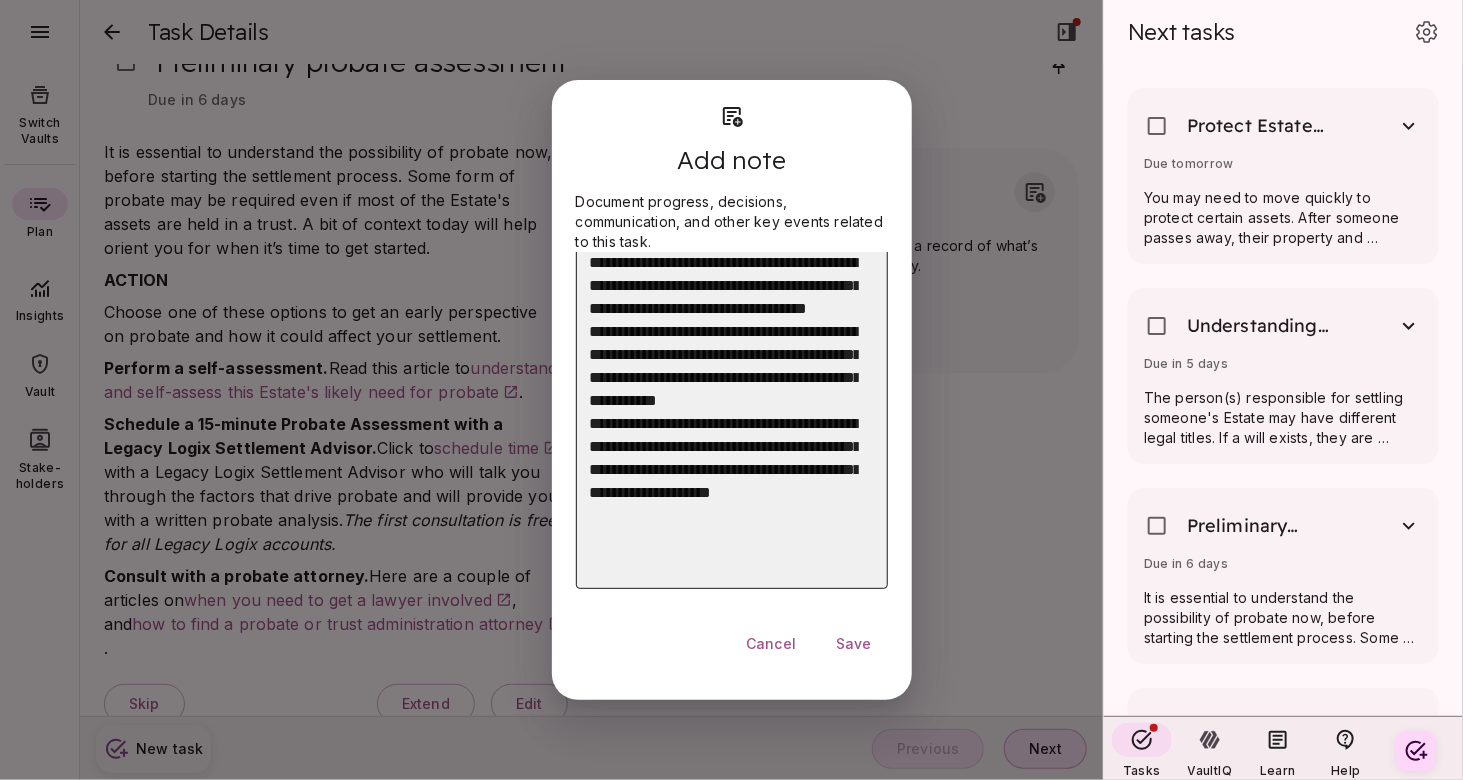 click on "**********" at bounding box center (724, 412) 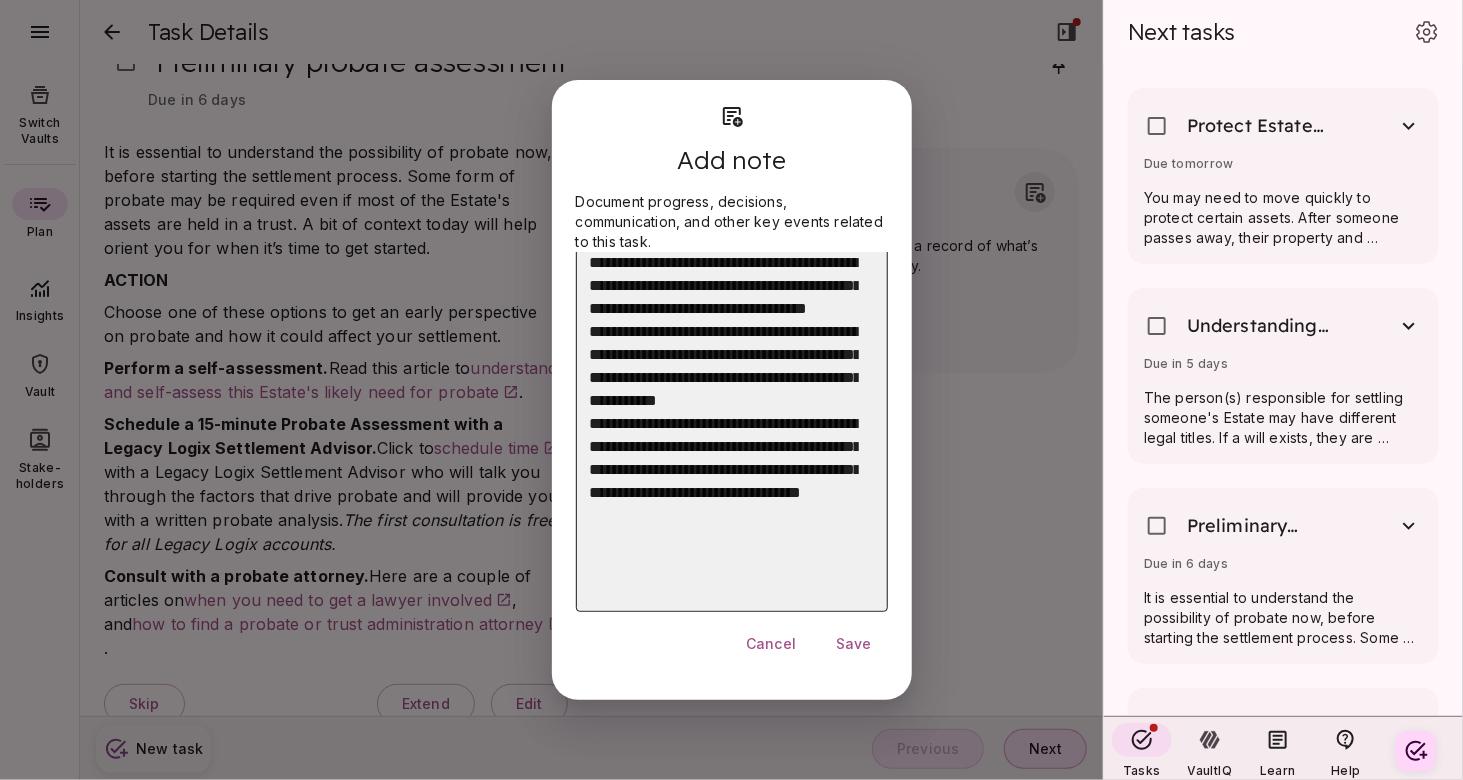 click on "**********" at bounding box center (724, 423) 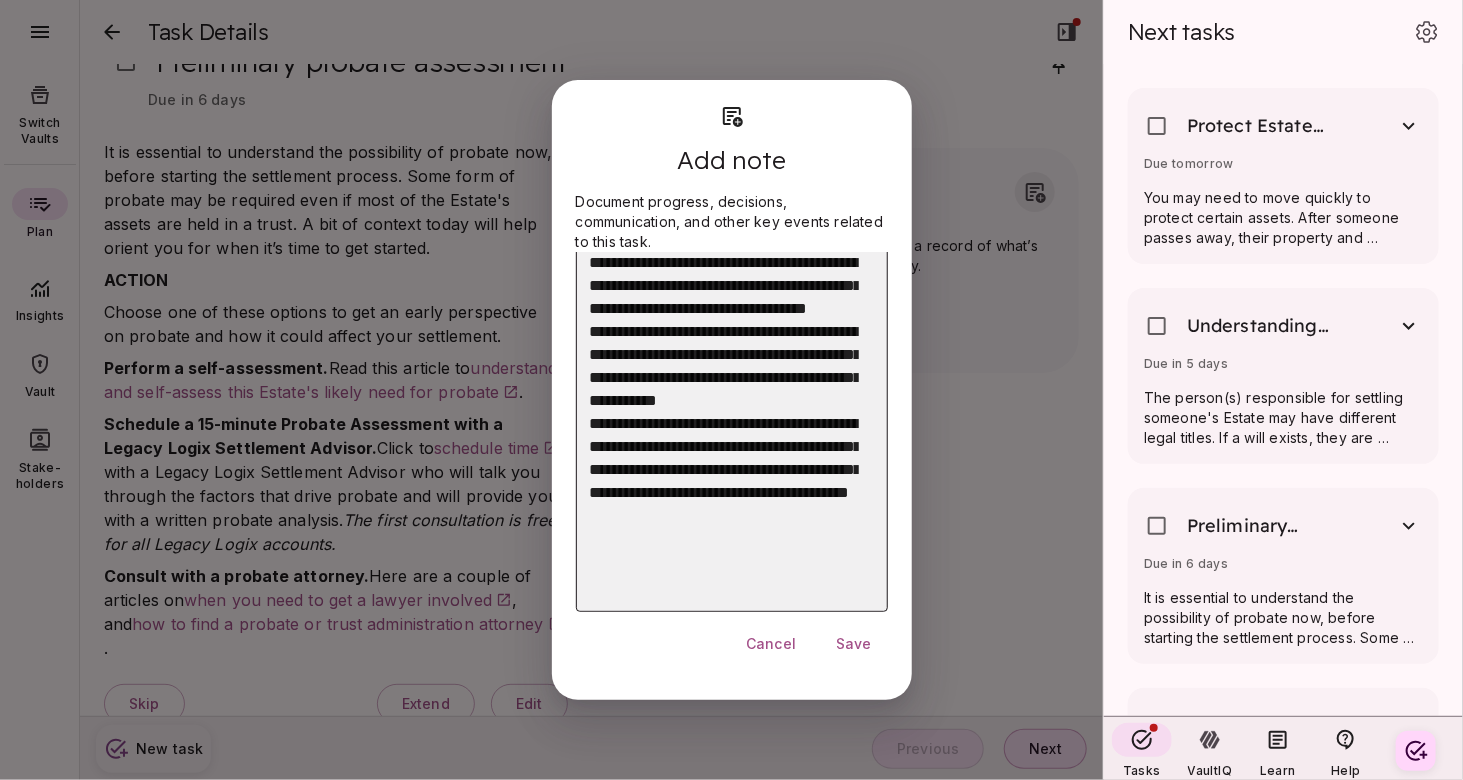click on "**********" at bounding box center [724, 423] 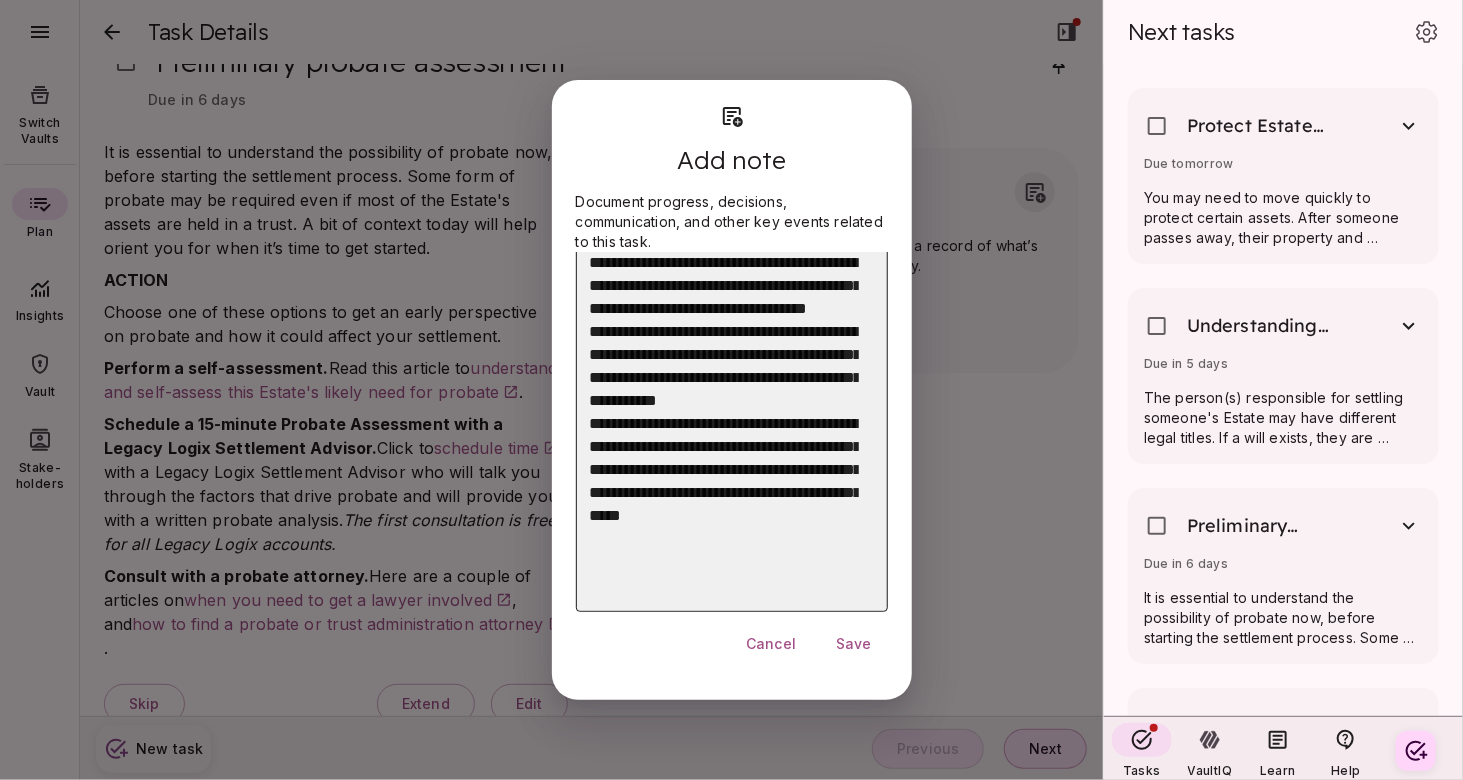 click on "**********" at bounding box center [724, 423] 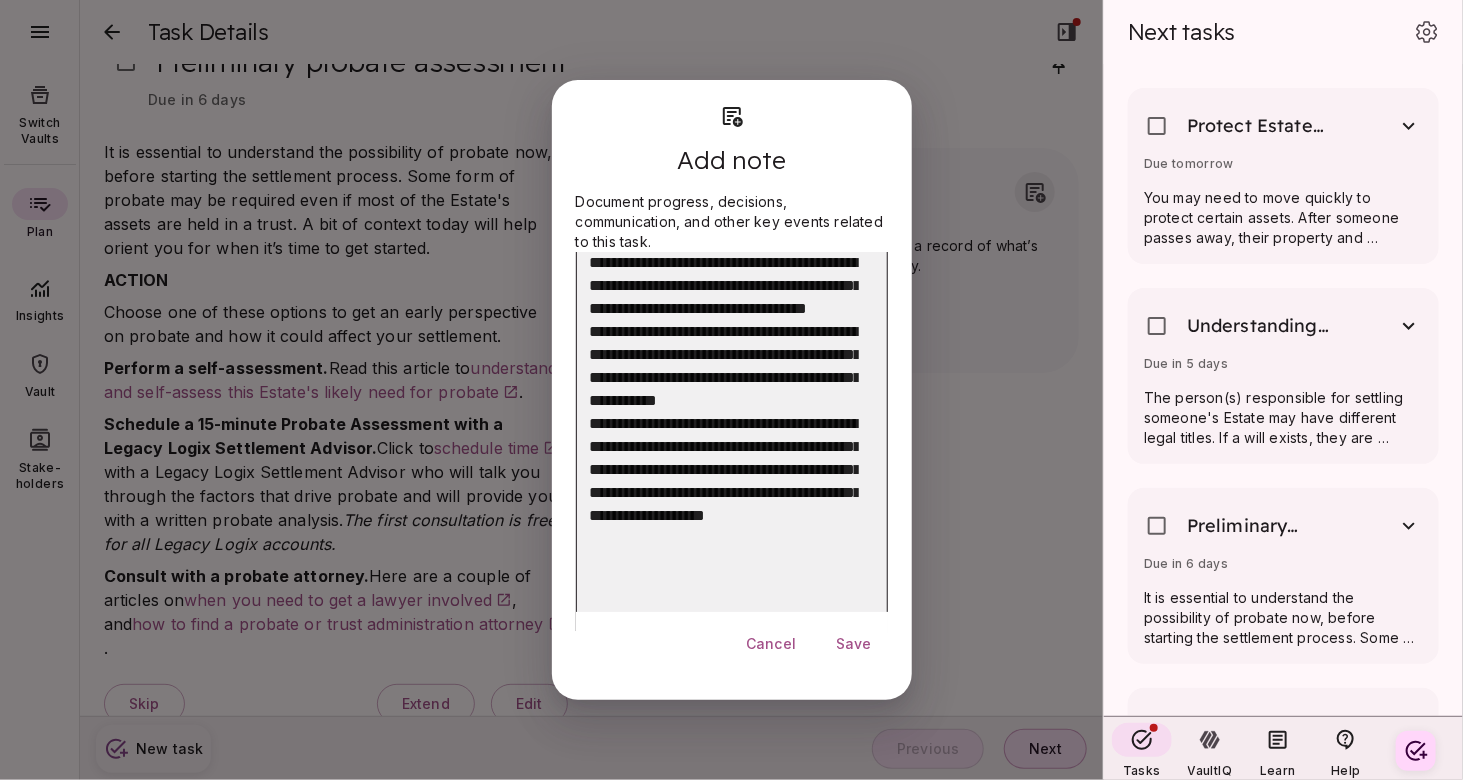 click on "**********" at bounding box center (724, 435) 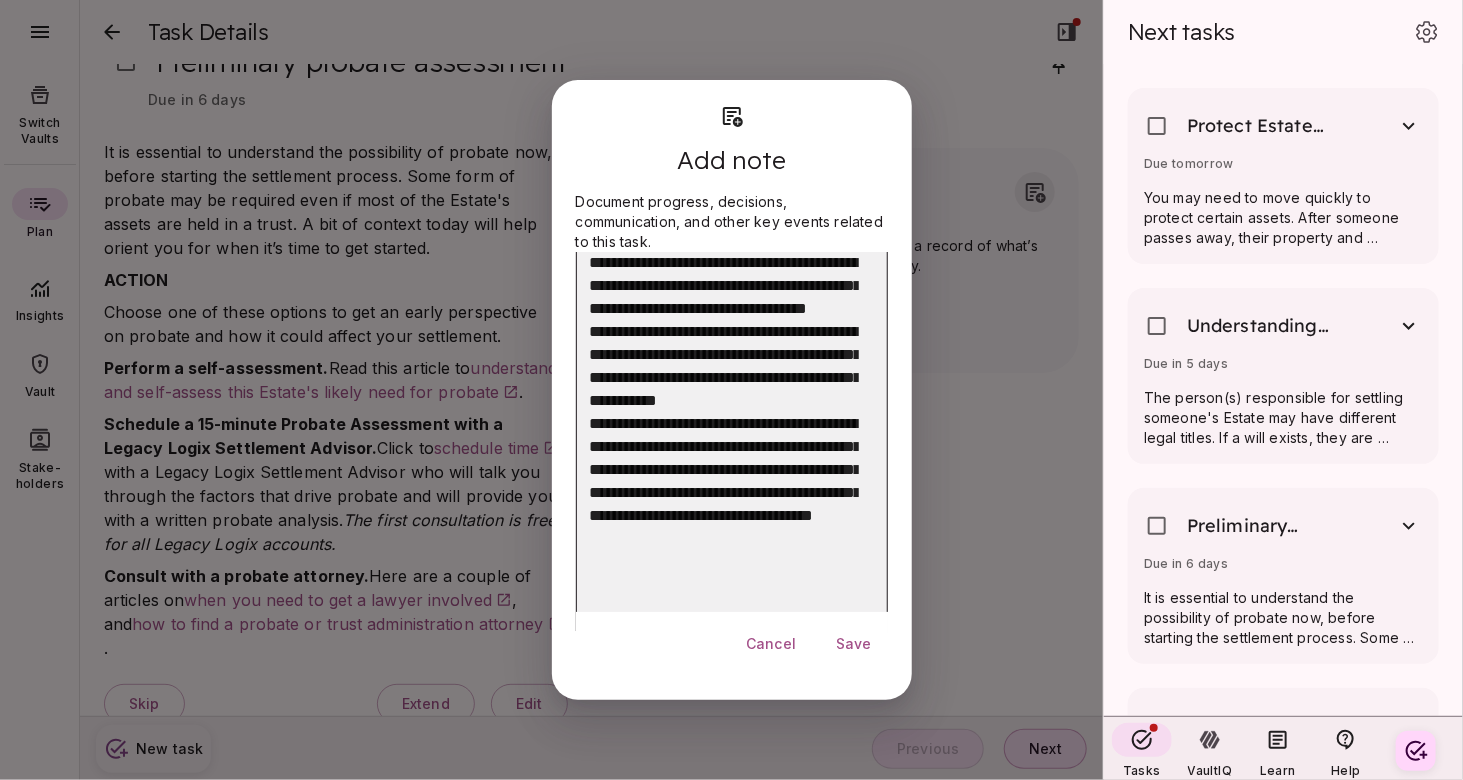 click on "**********" at bounding box center (724, 435) 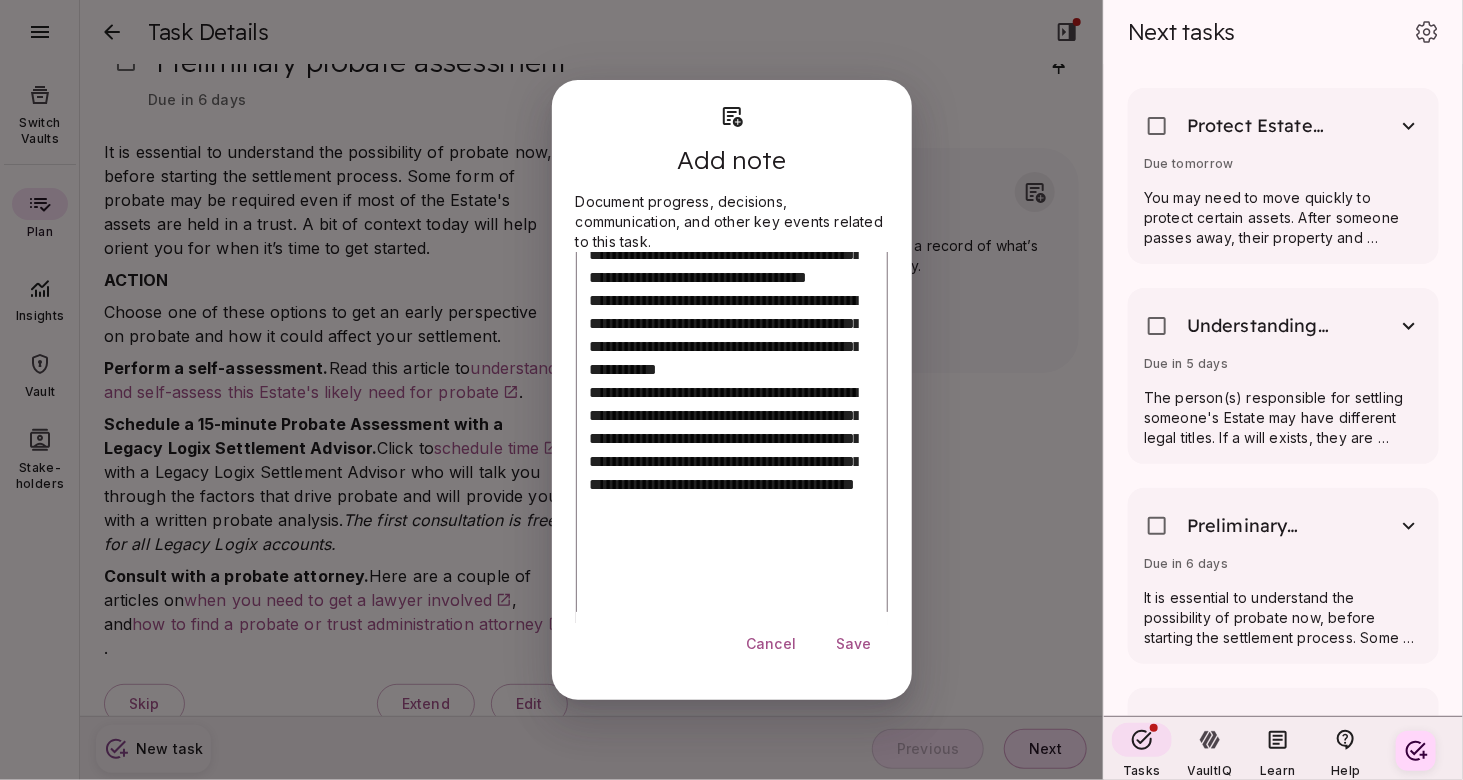 scroll, scrollTop: 88, scrollLeft: 0, axis: vertical 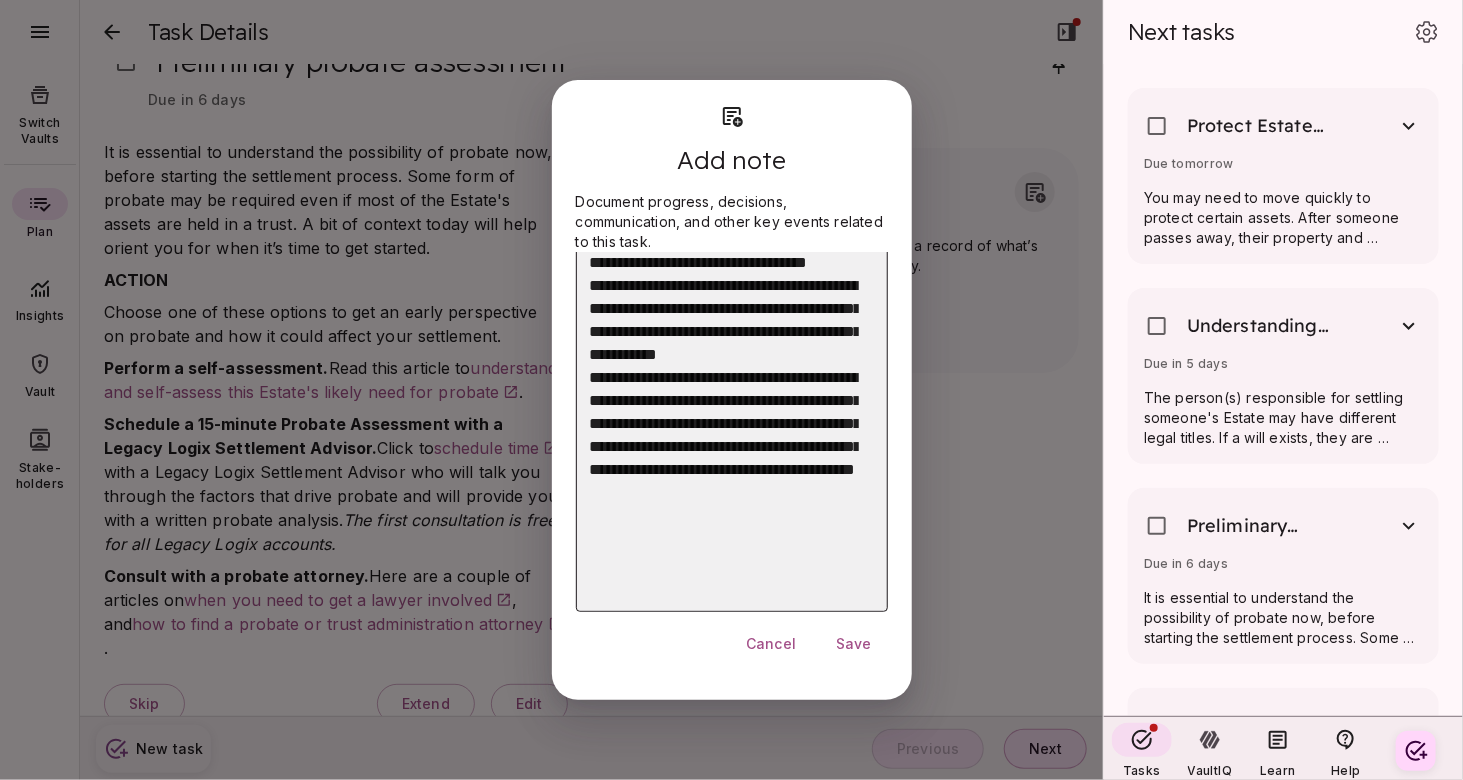 click on "**********" at bounding box center [724, 400] 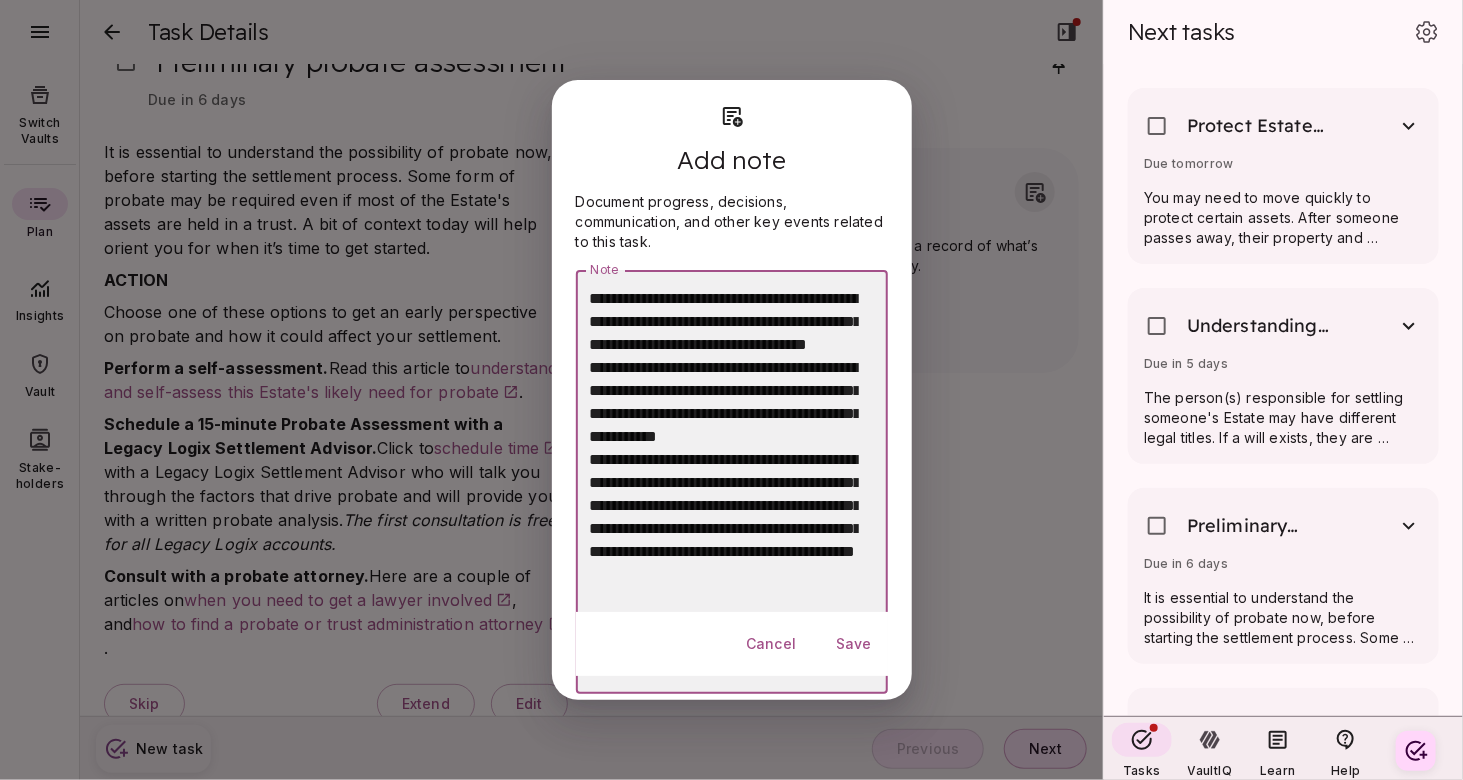 scroll, scrollTop: 0, scrollLeft: 0, axis: both 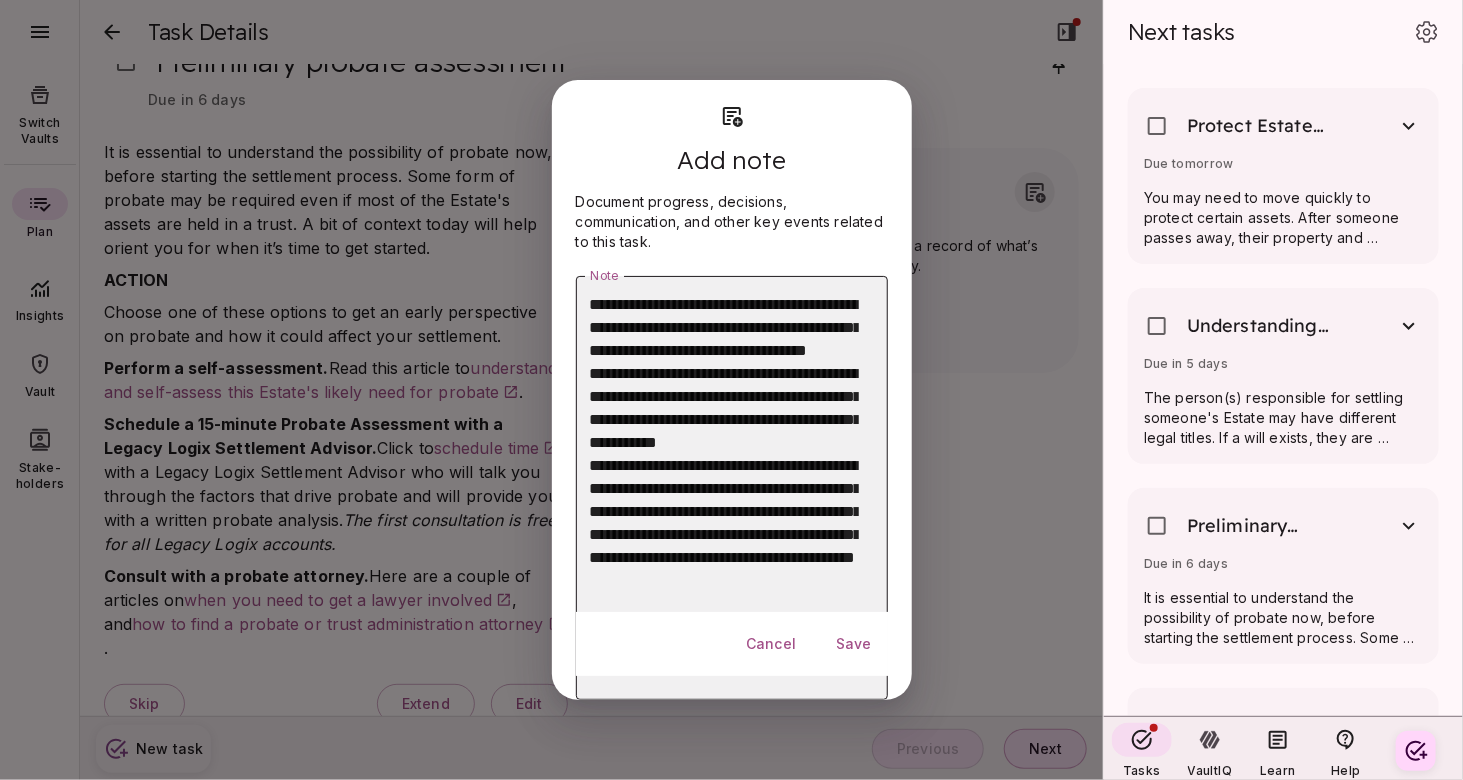 drag, startPoint x: 679, startPoint y: 584, endPoint x: 584, endPoint y: 314, distance: 286.22543 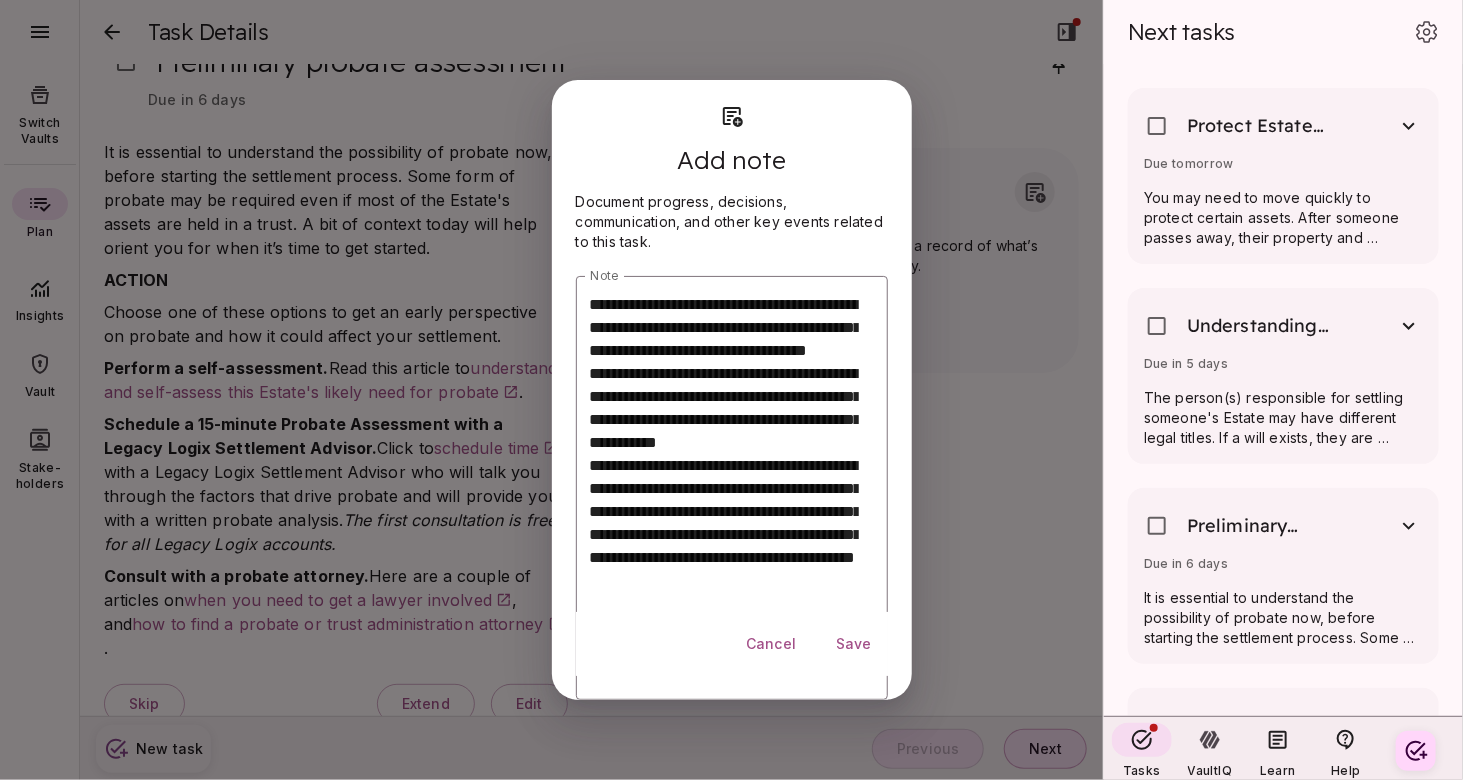 scroll, scrollTop: 88, scrollLeft: 0, axis: vertical 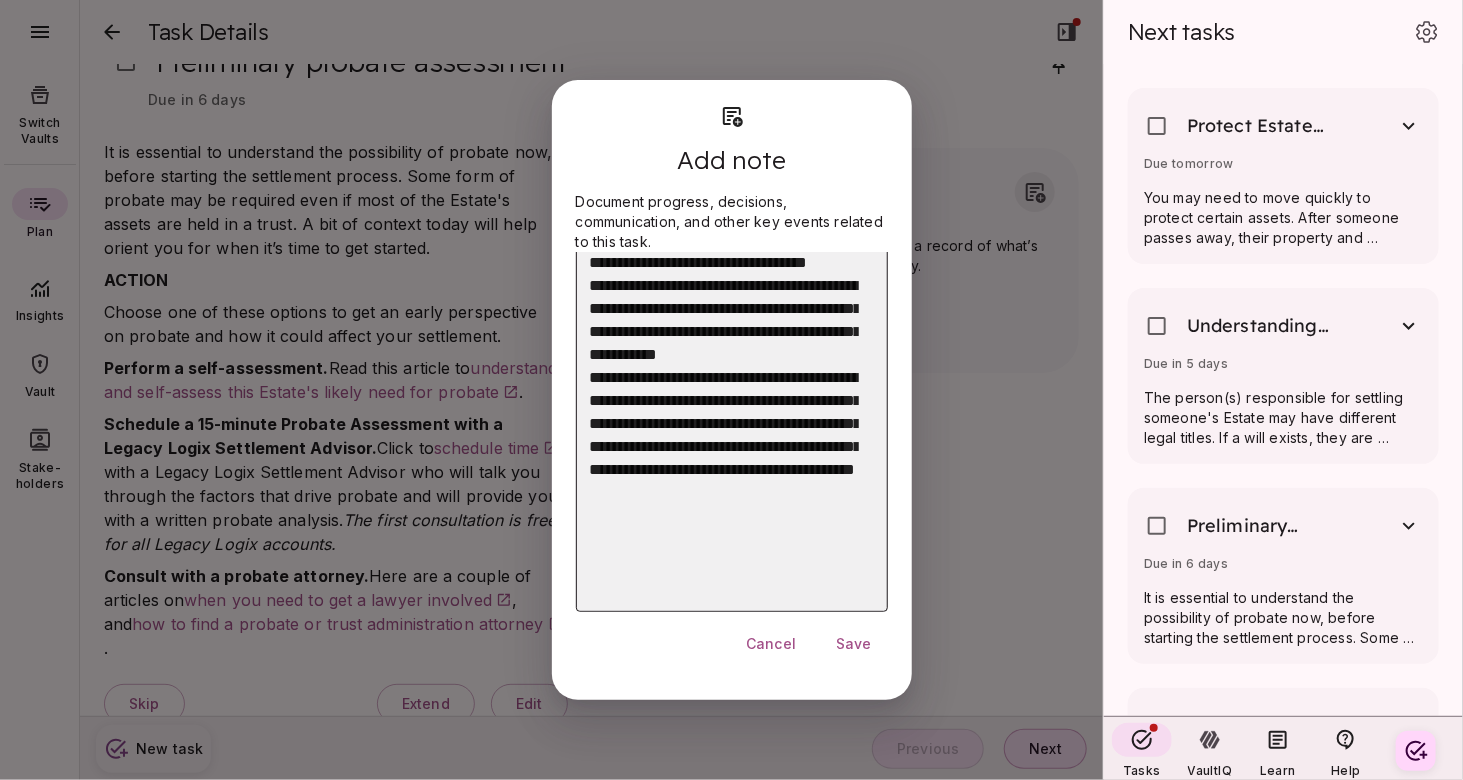 click on "**********" at bounding box center [724, 400] 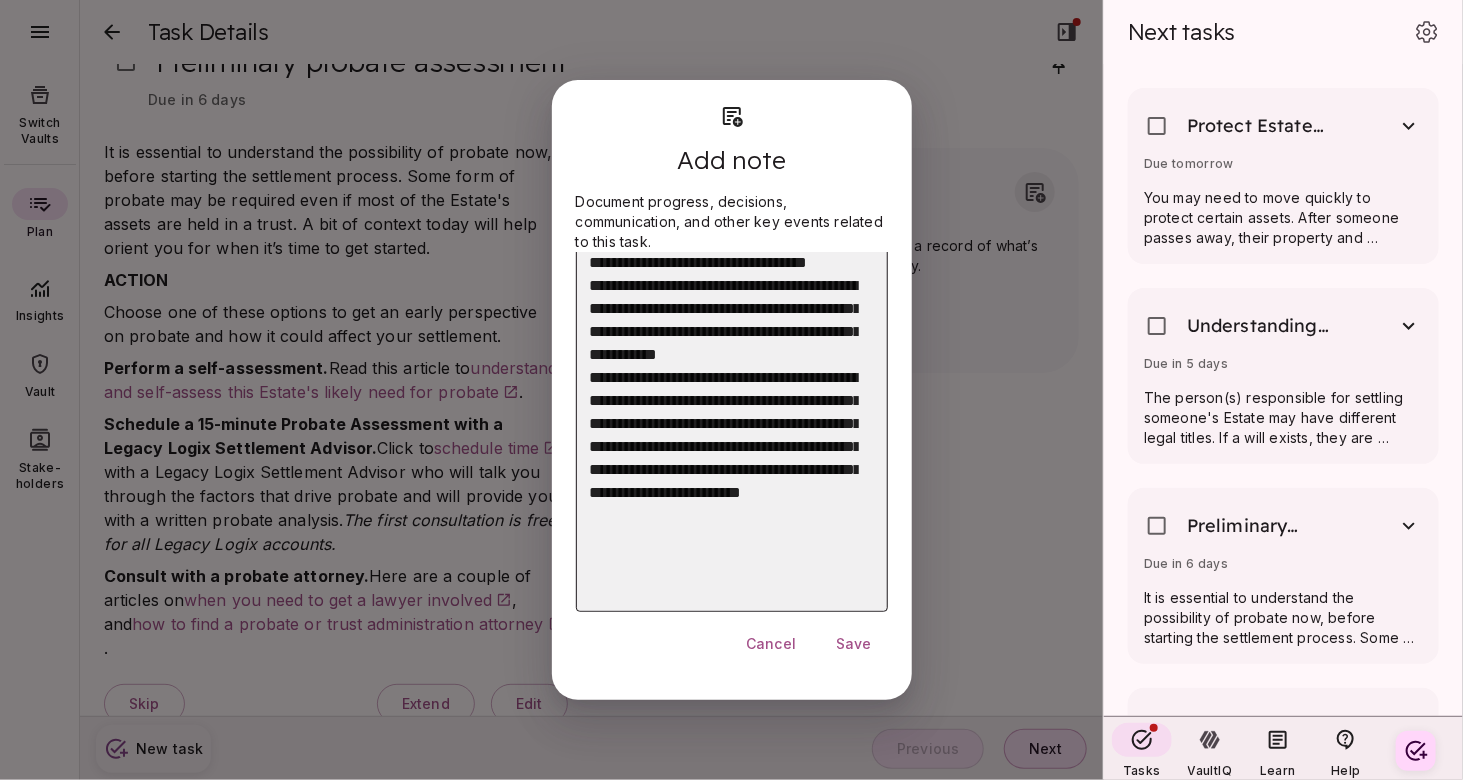 scroll, scrollTop: 44, scrollLeft: 0, axis: vertical 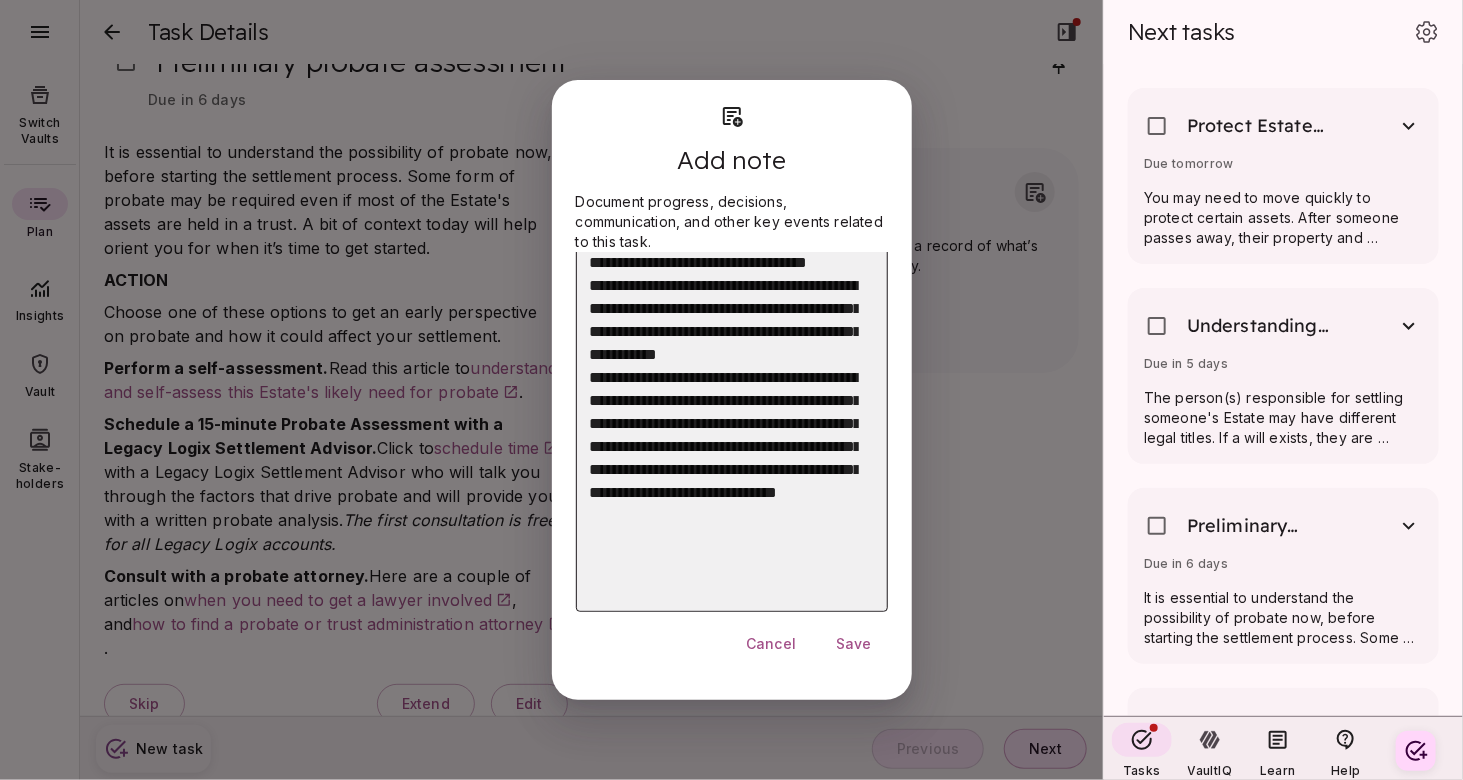 click on "**********" at bounding box center (724, 400) 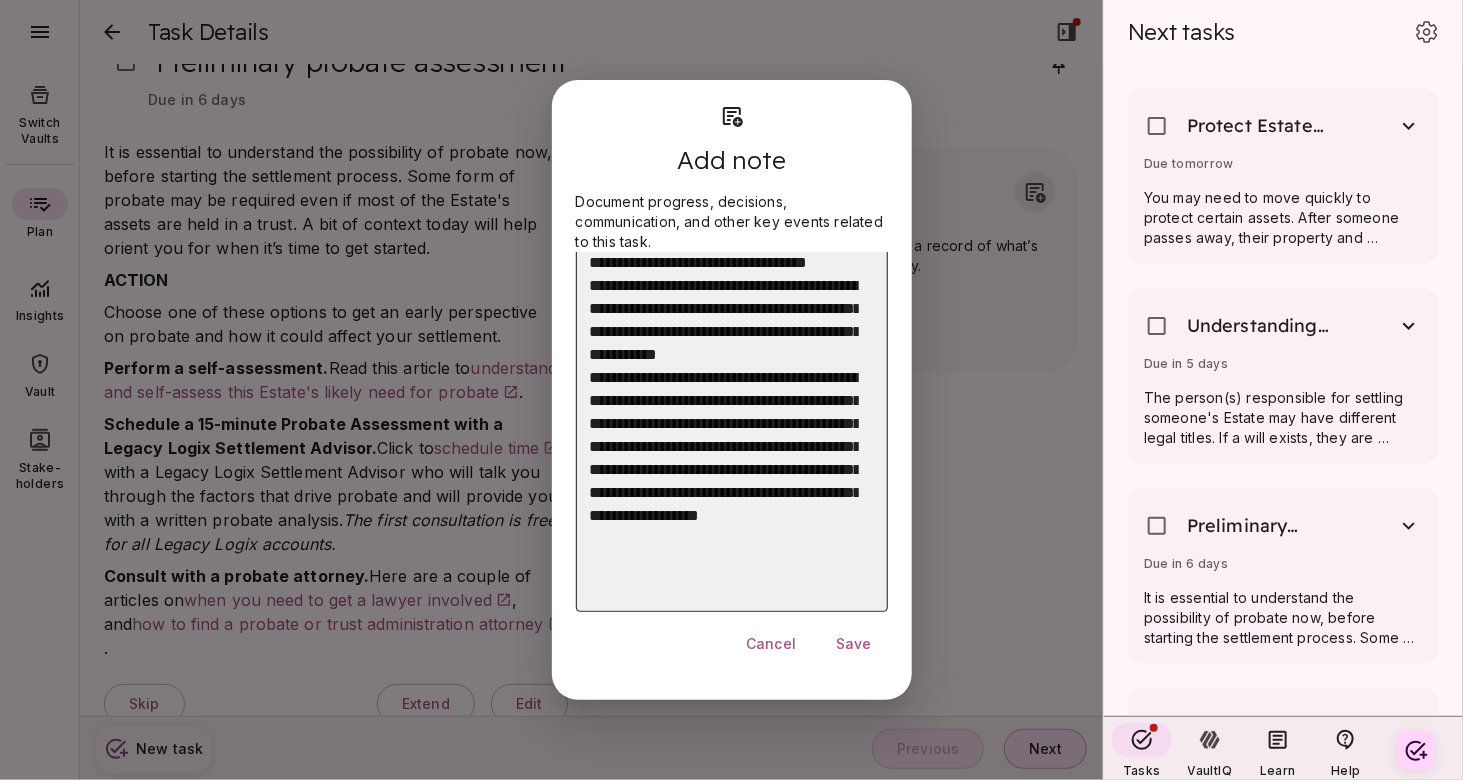 scroll, scrollTop: 92, scrollLeft: 0, axis: vertical 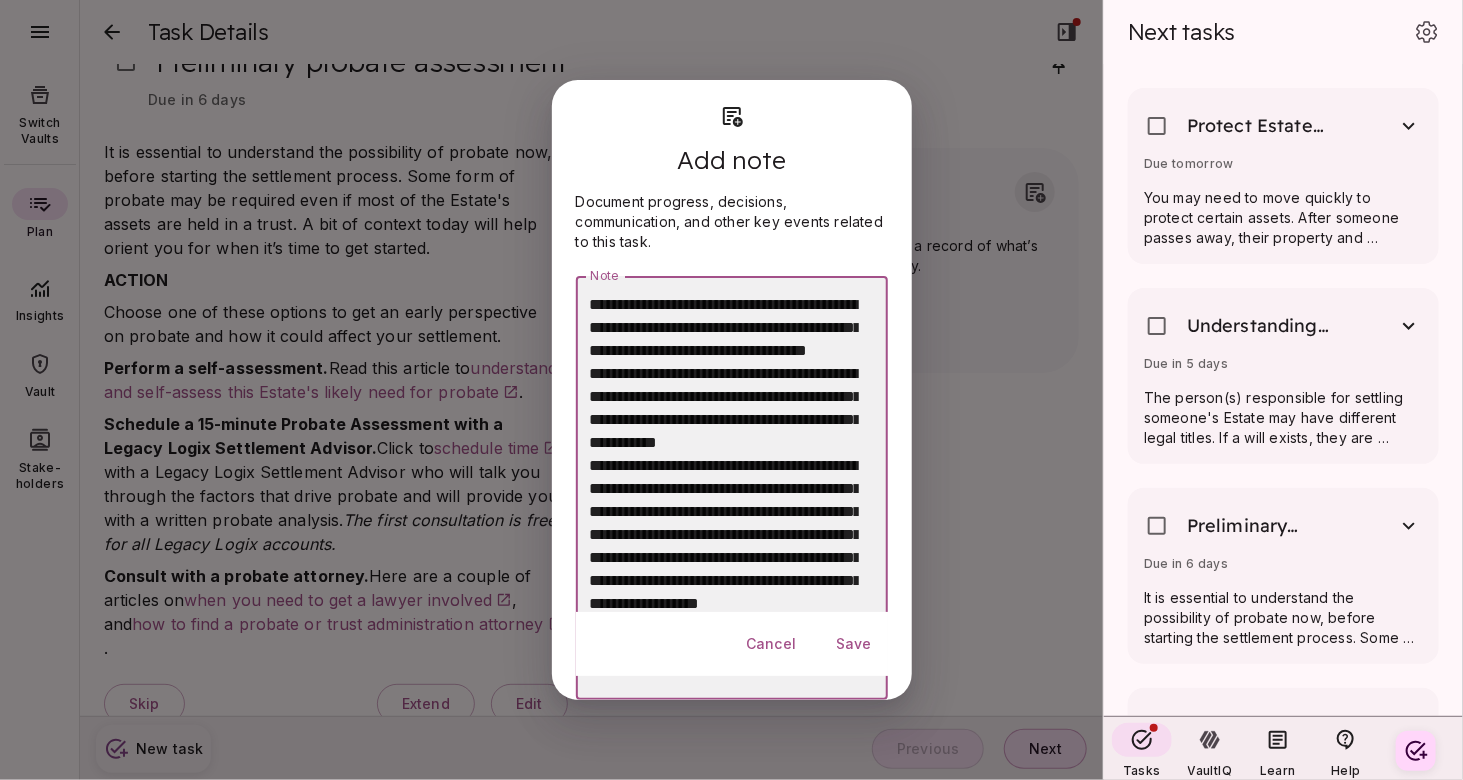 drag, startPoint x: 775, startPoint y: 582, endPoint x: 564, endPoint y: 289, distance: 361.06787 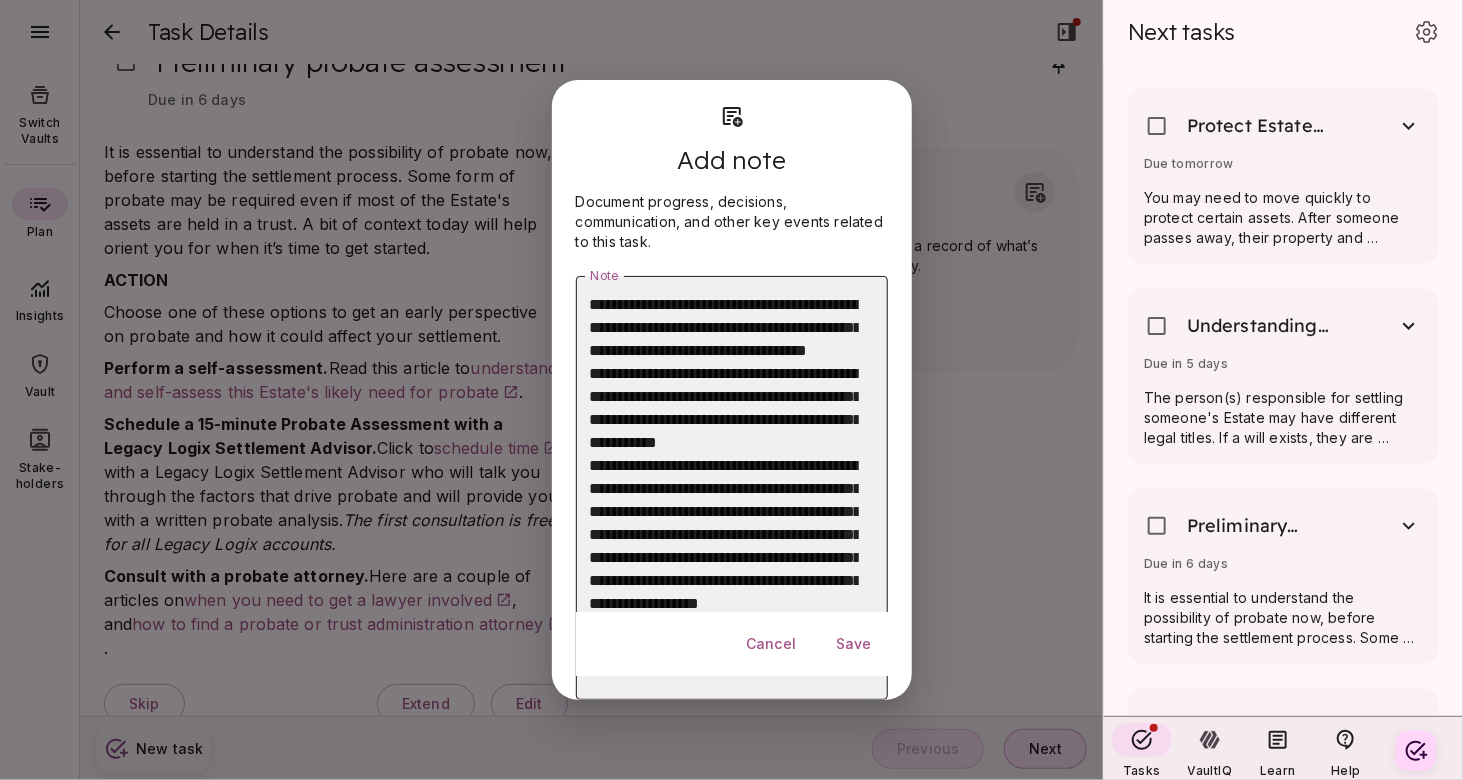 click on "**********" at bounding box center (724, 488) 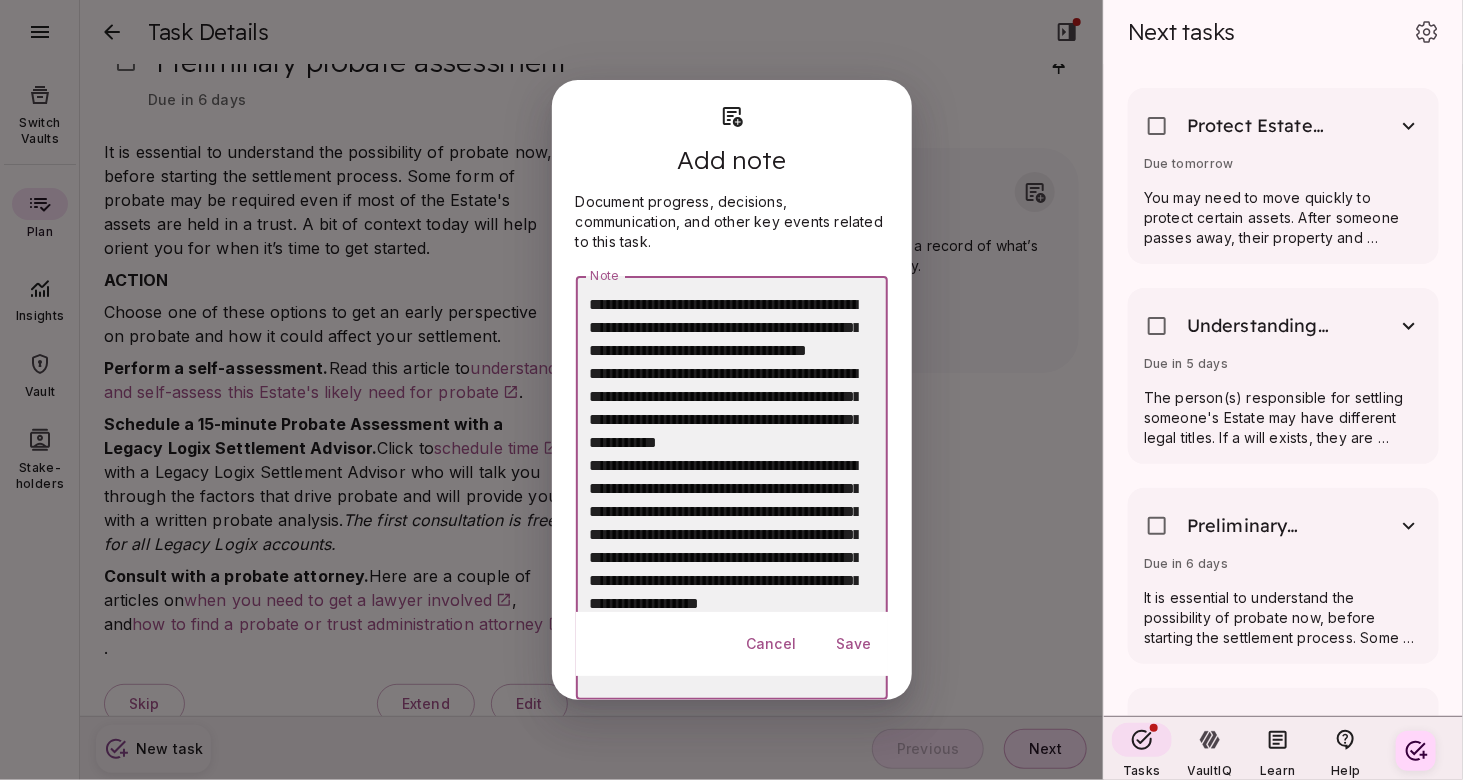 type on "**********" 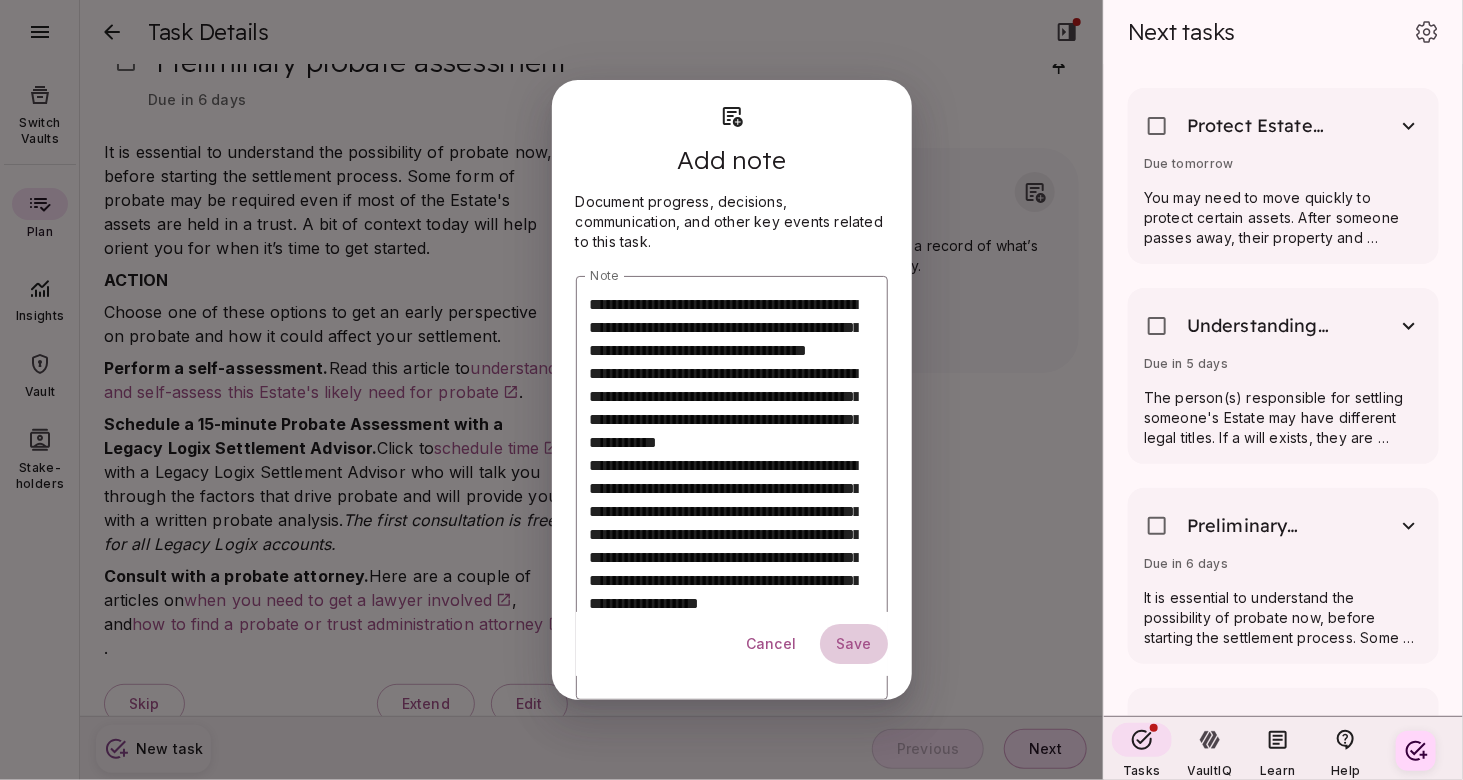 click on "Save" at bounding box center (854, 644) 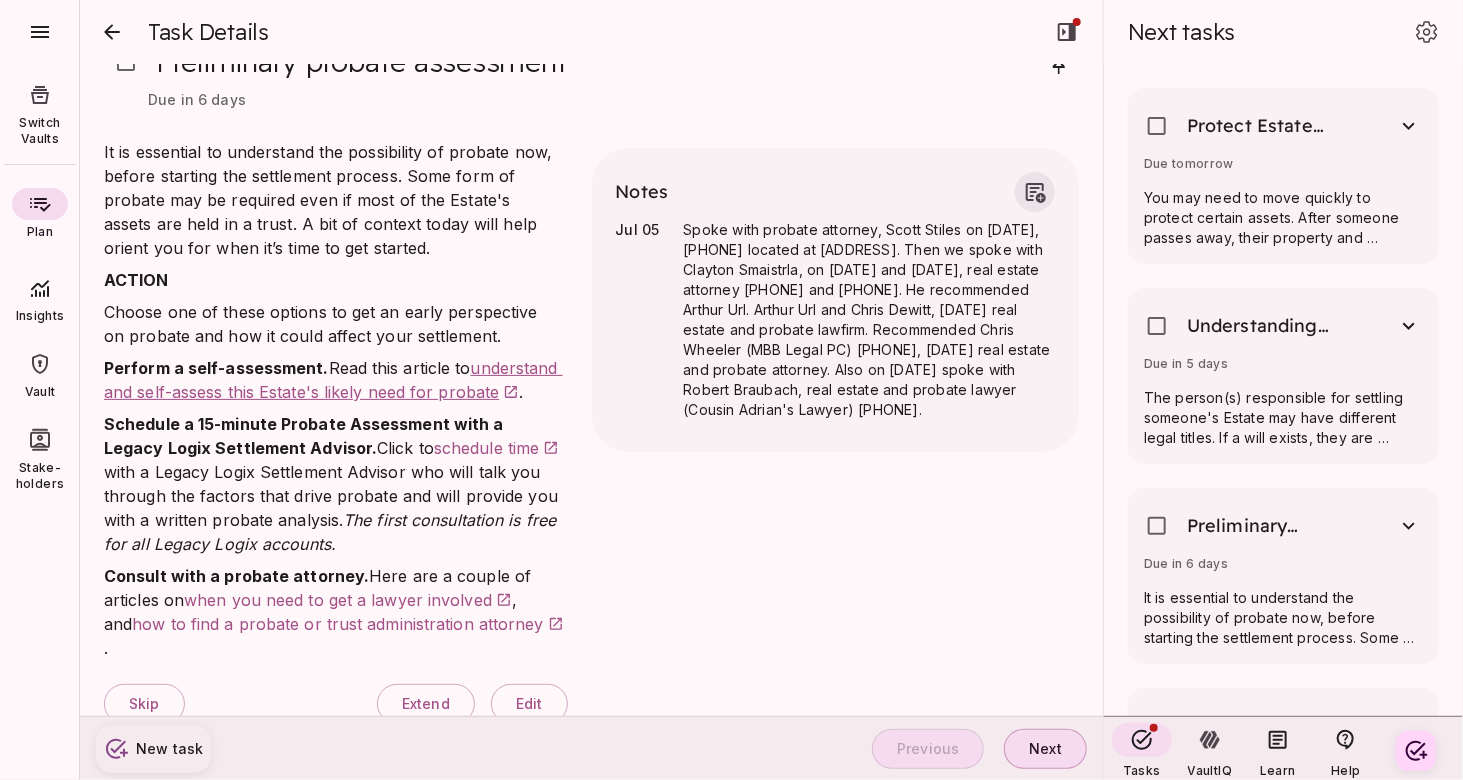 click on "understand and self-assess this Estate's likely need for probate" at bounding box center (333, 380) 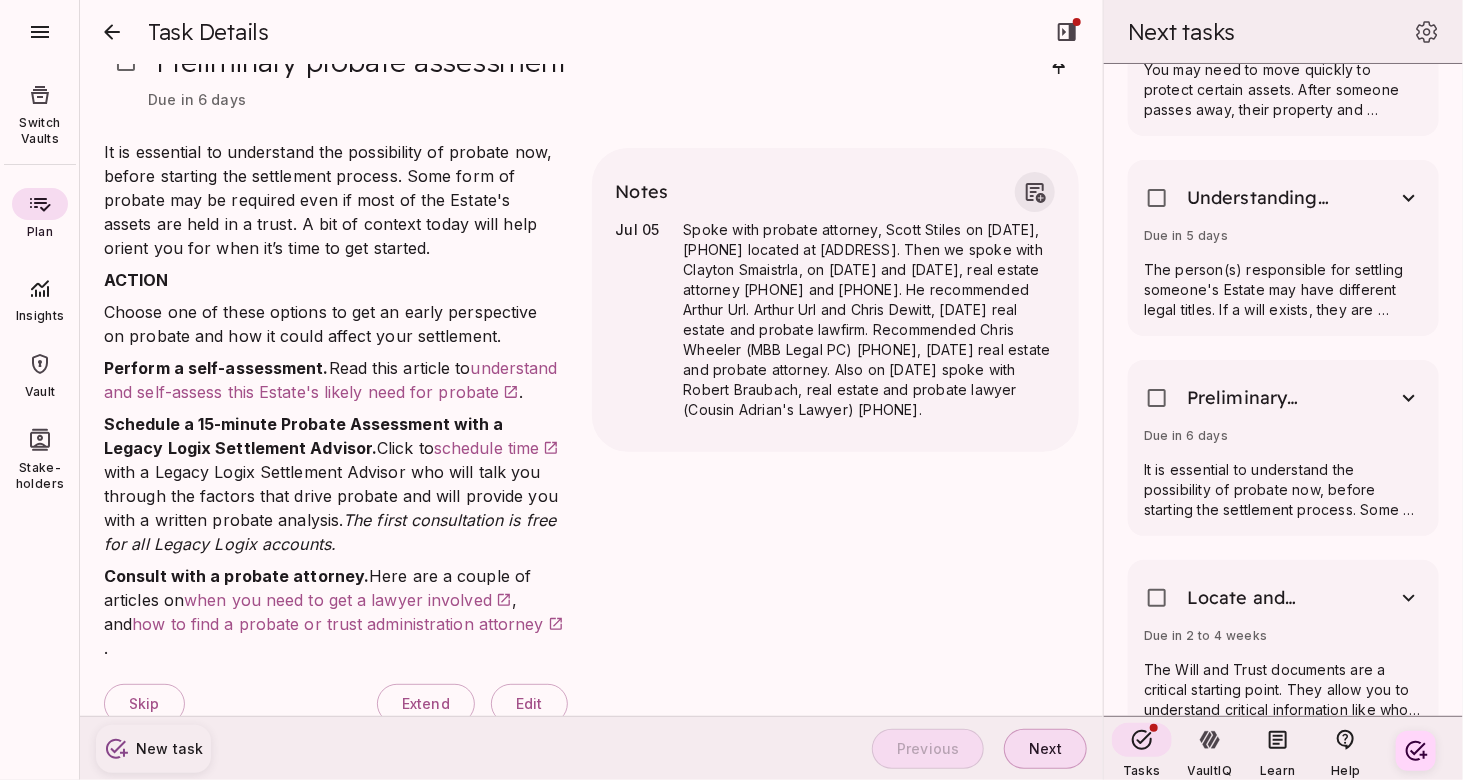 scroll, scrollTop: 130, scrollLeft: 0, axis: vertical 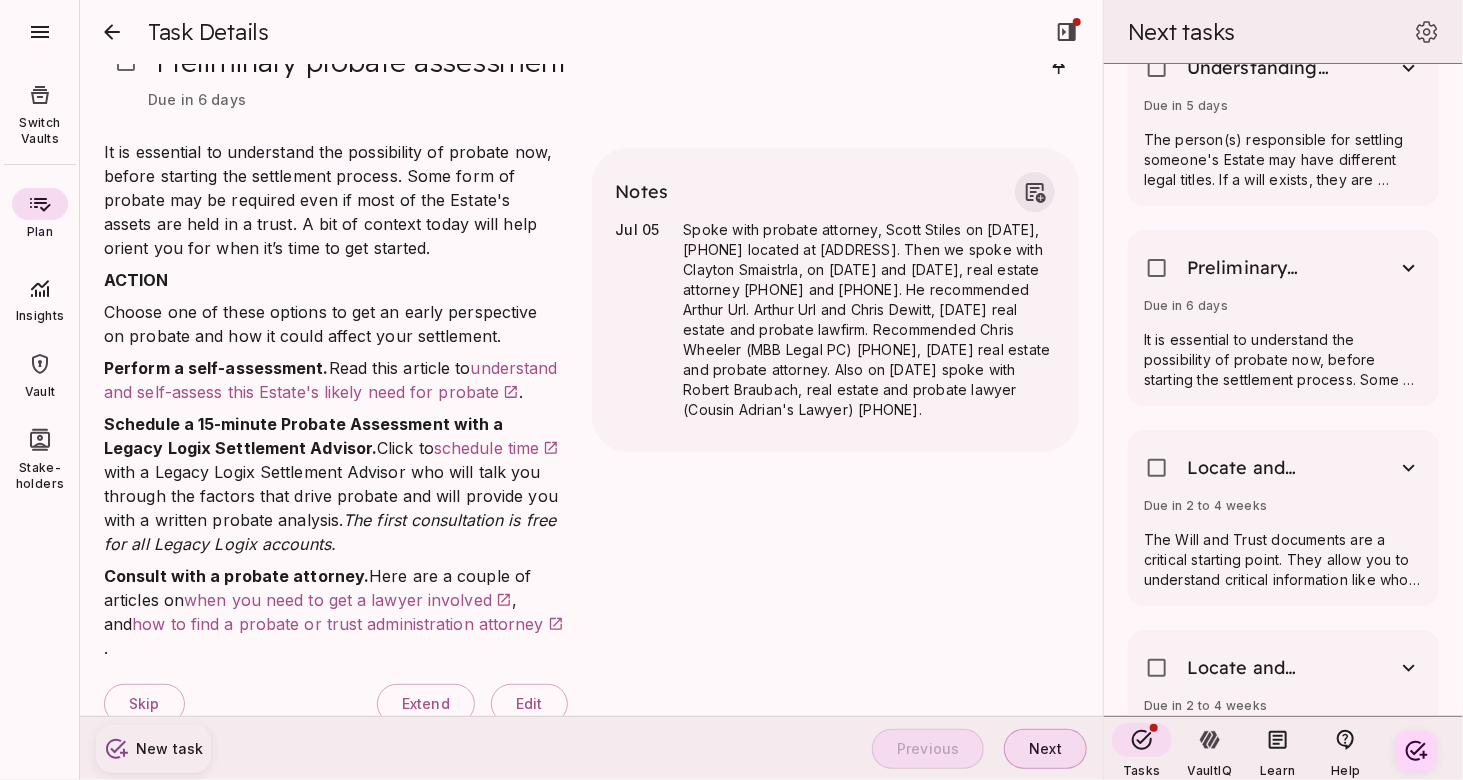 drag, startPoint x: 1456, startPoint y: 219, endPoint x: 1462, endPoint y: 386, distance: 167.10774 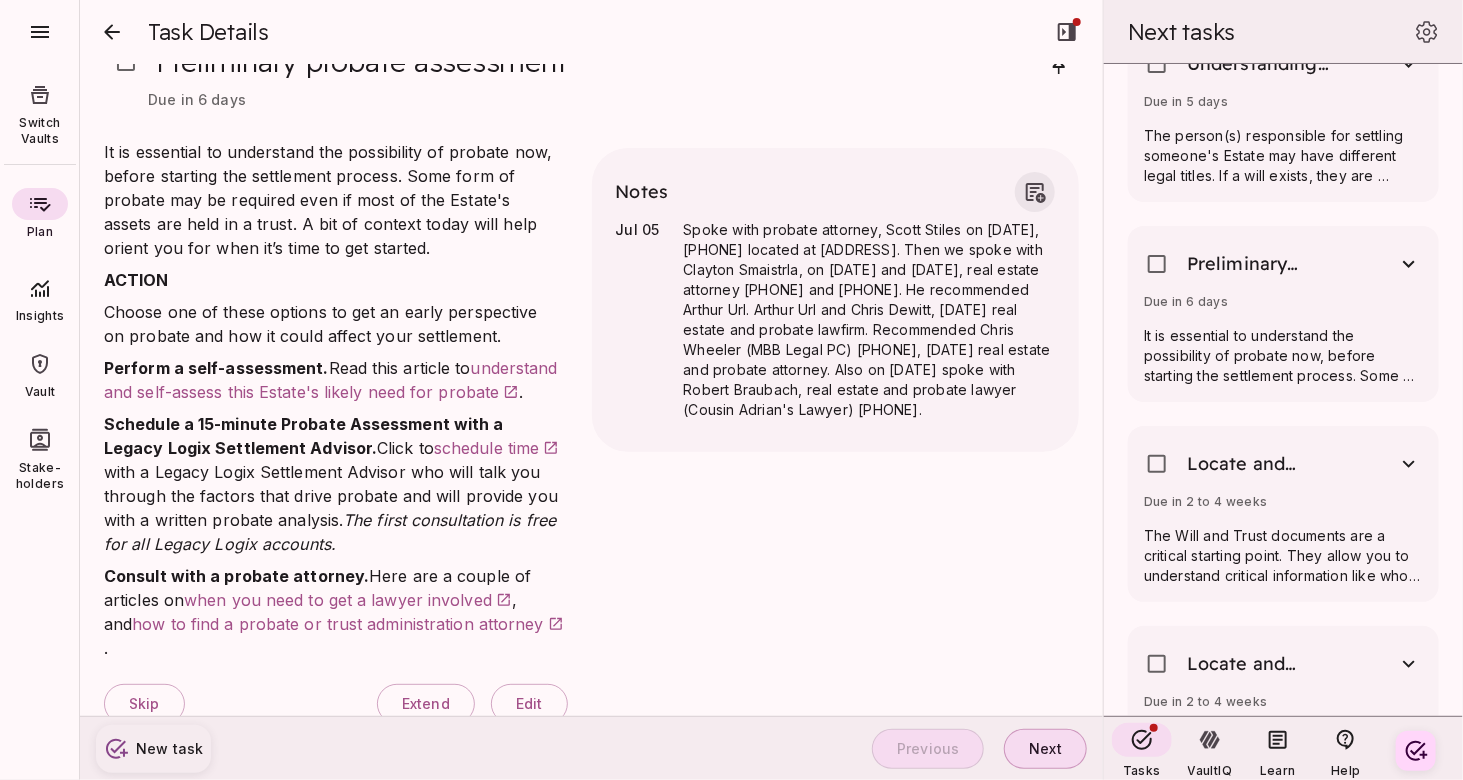 scroll, scrollTop: 372, scrollLeft: 0, axis: vertical 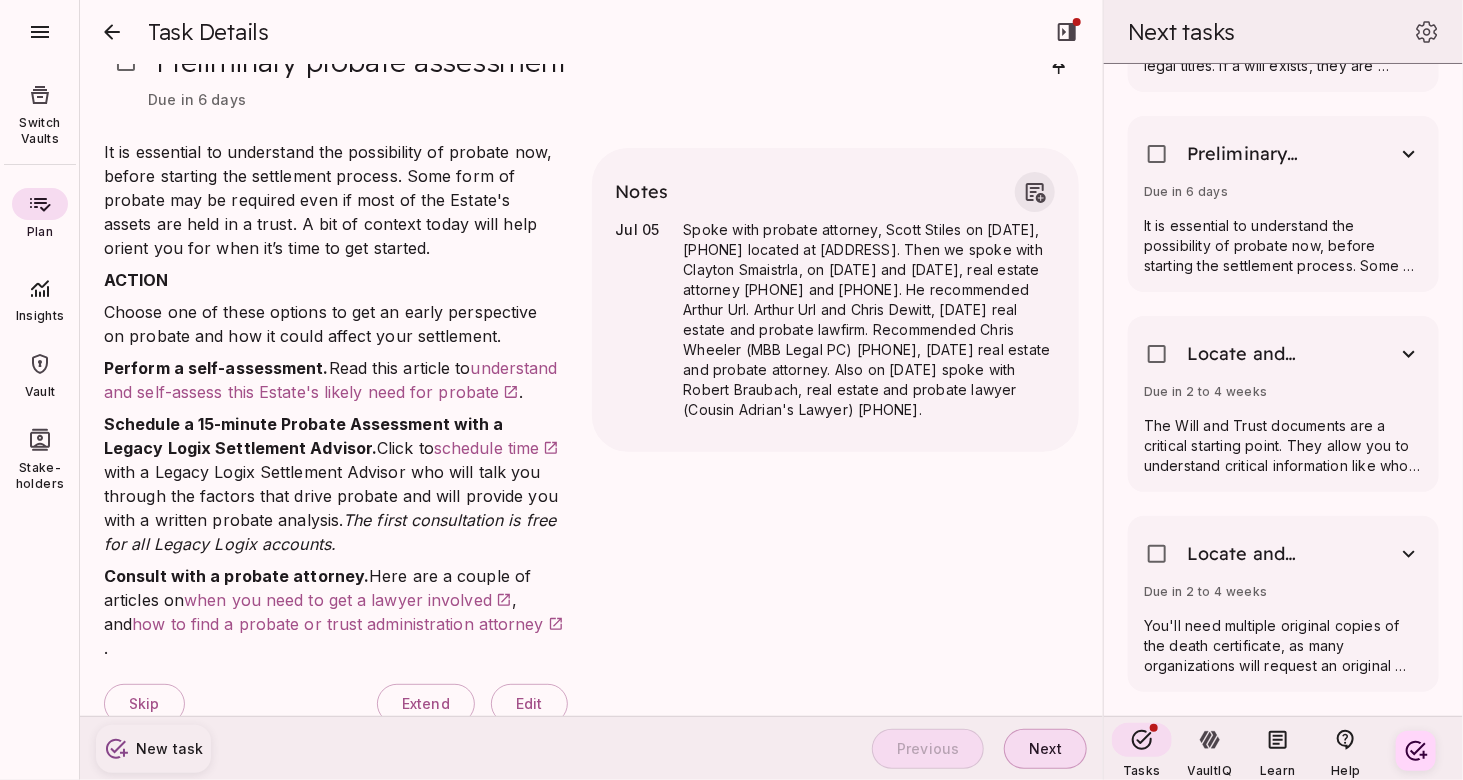 drag, startPoint x: 1462, startPoint y: 353, endPoint x: 1450, endPoint y: 473, distance: 120.59851 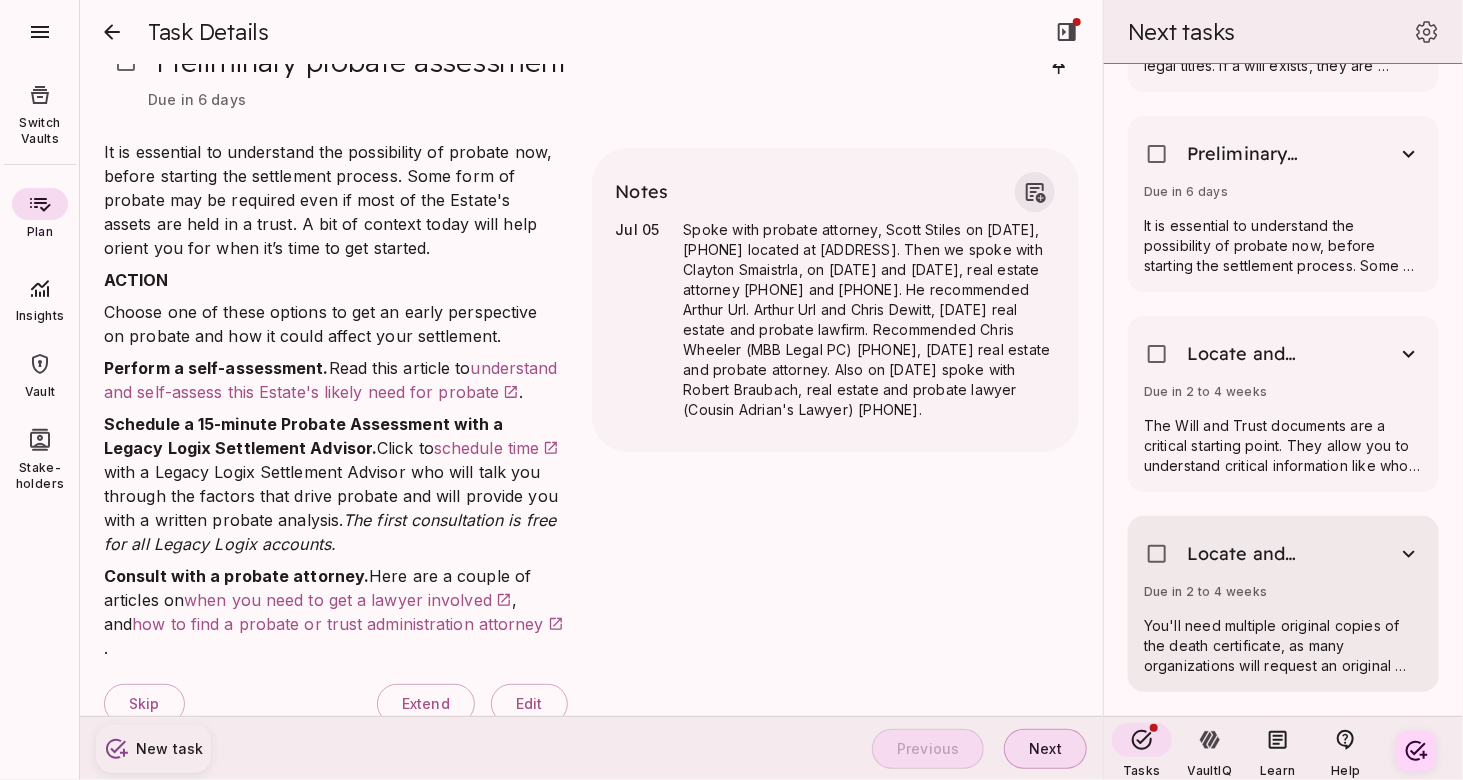 click on "You'll need multiple original copies of the death certificate, as many organizations will request an original copy. A reasonable rule of thumb is to obtain [NUMBER] original copies." at bounding box center (1283, 646) 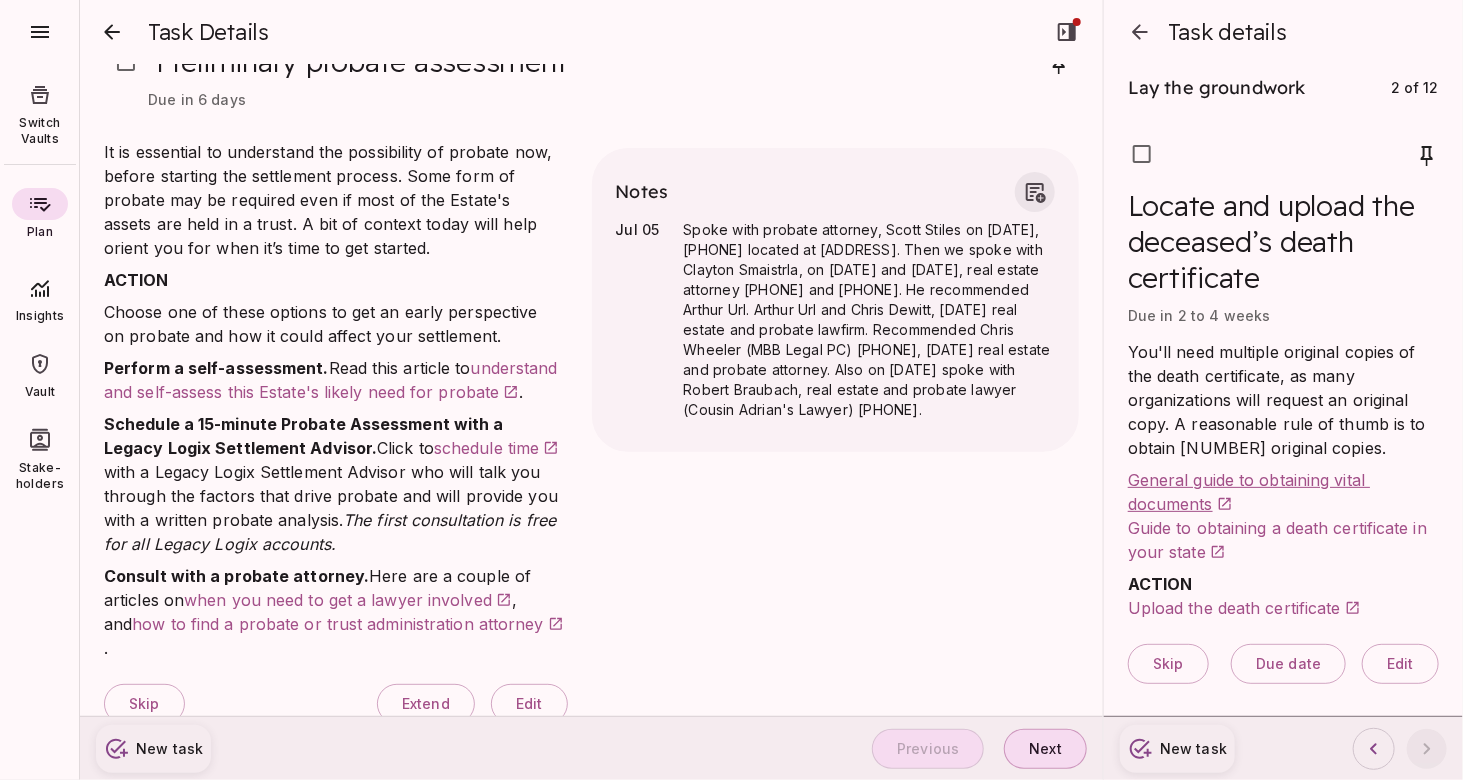 click on "General guide to obtaining vital documents" at bounding box center (1249, 492) 